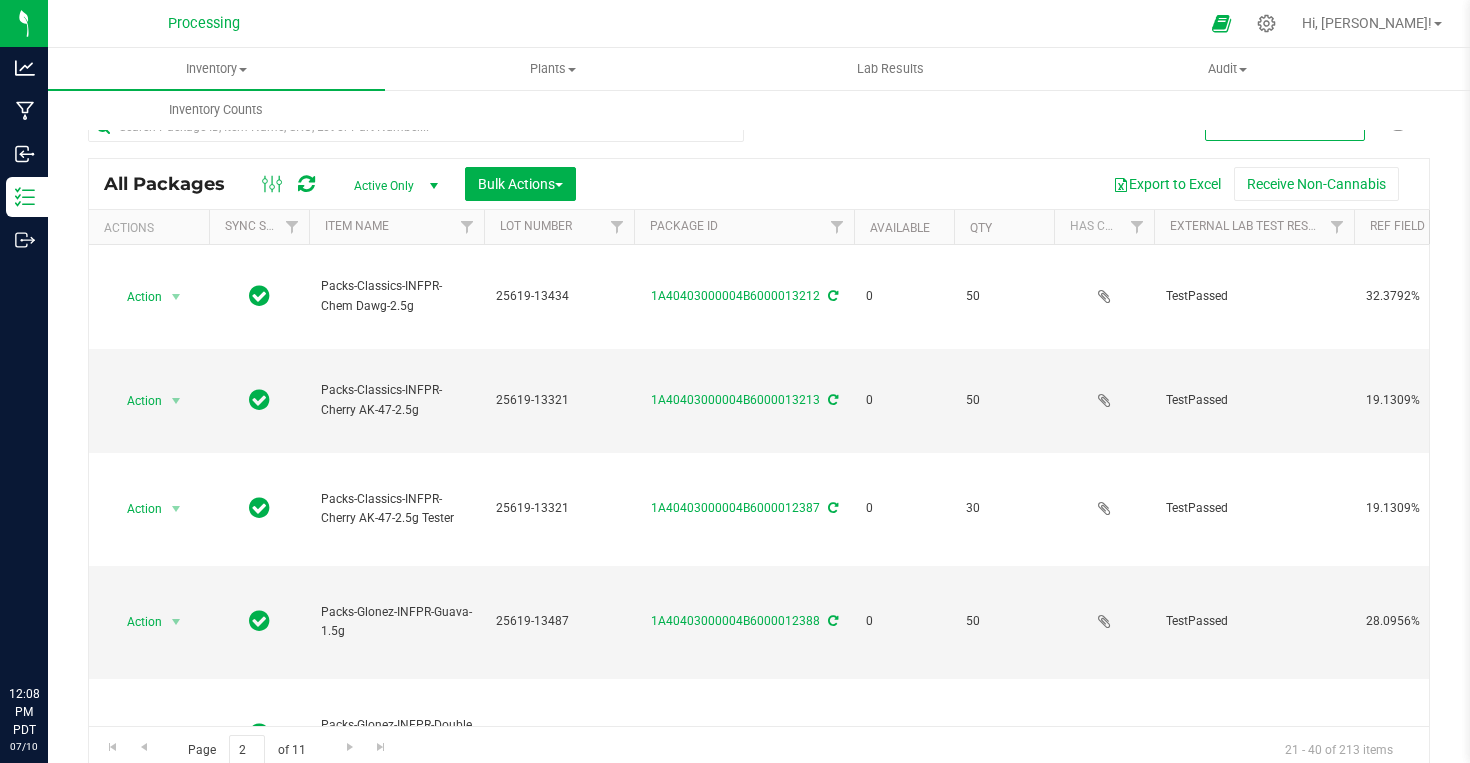 scroll, scrollTop: 0, scrollLeft: 0, axis: both 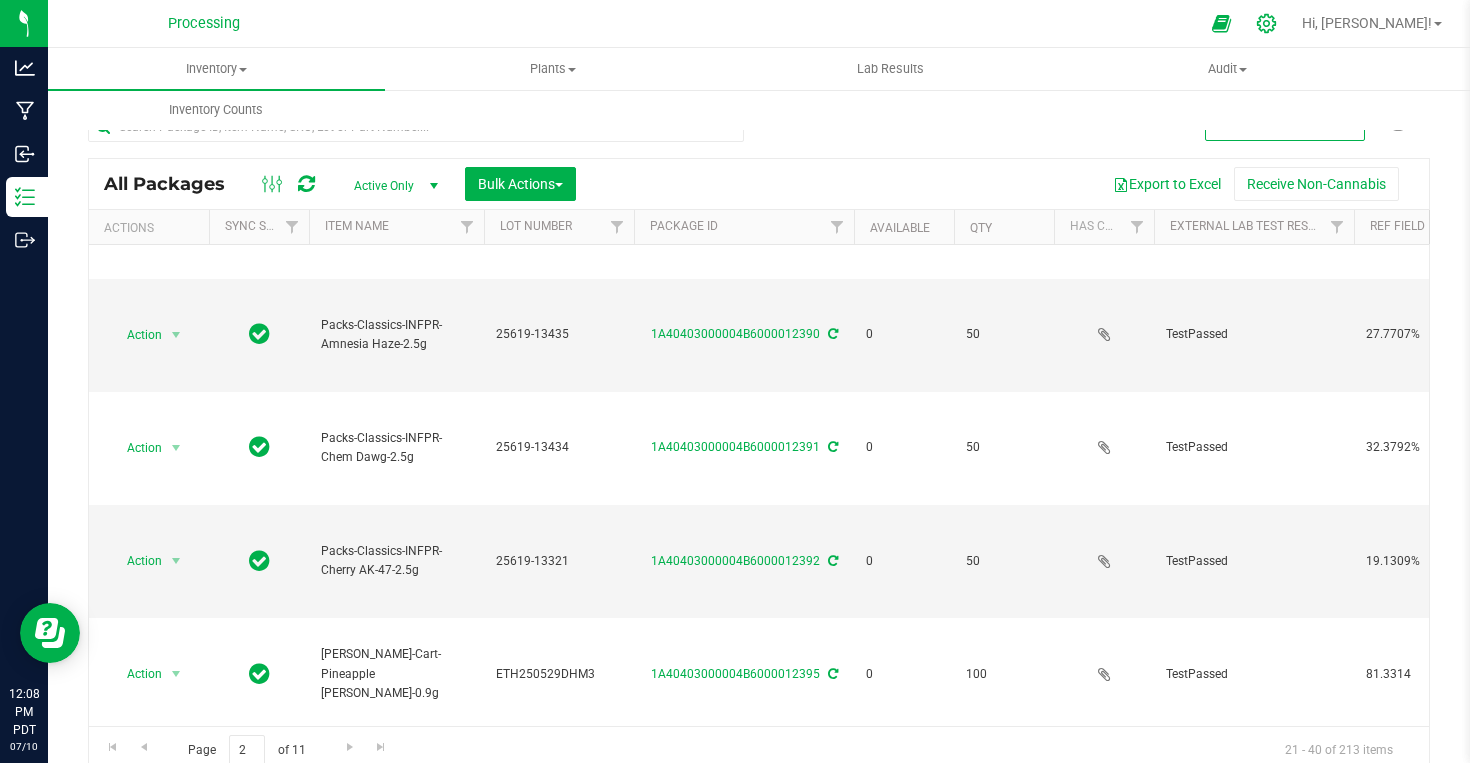 click 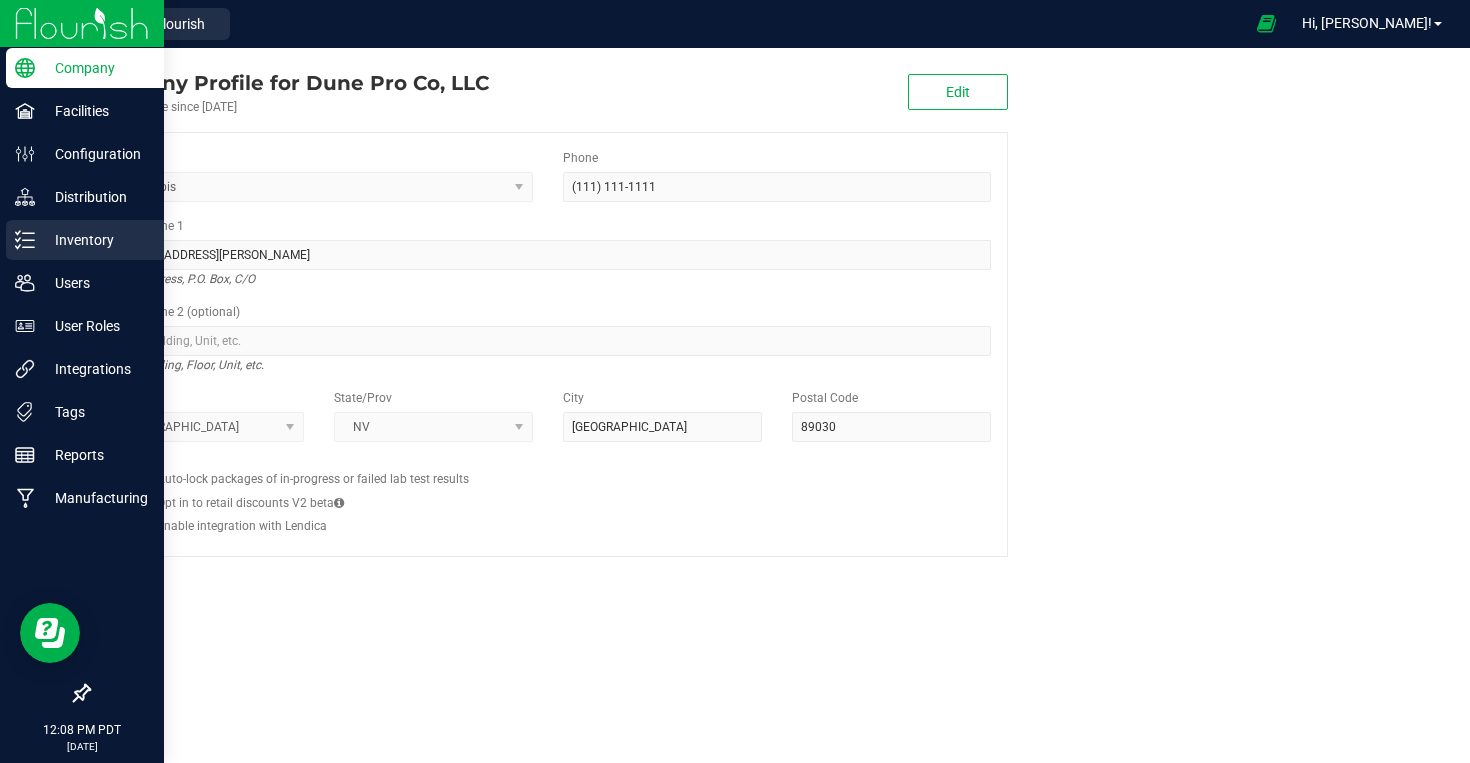 click on "Inventory" at bounding box center (85, 240) 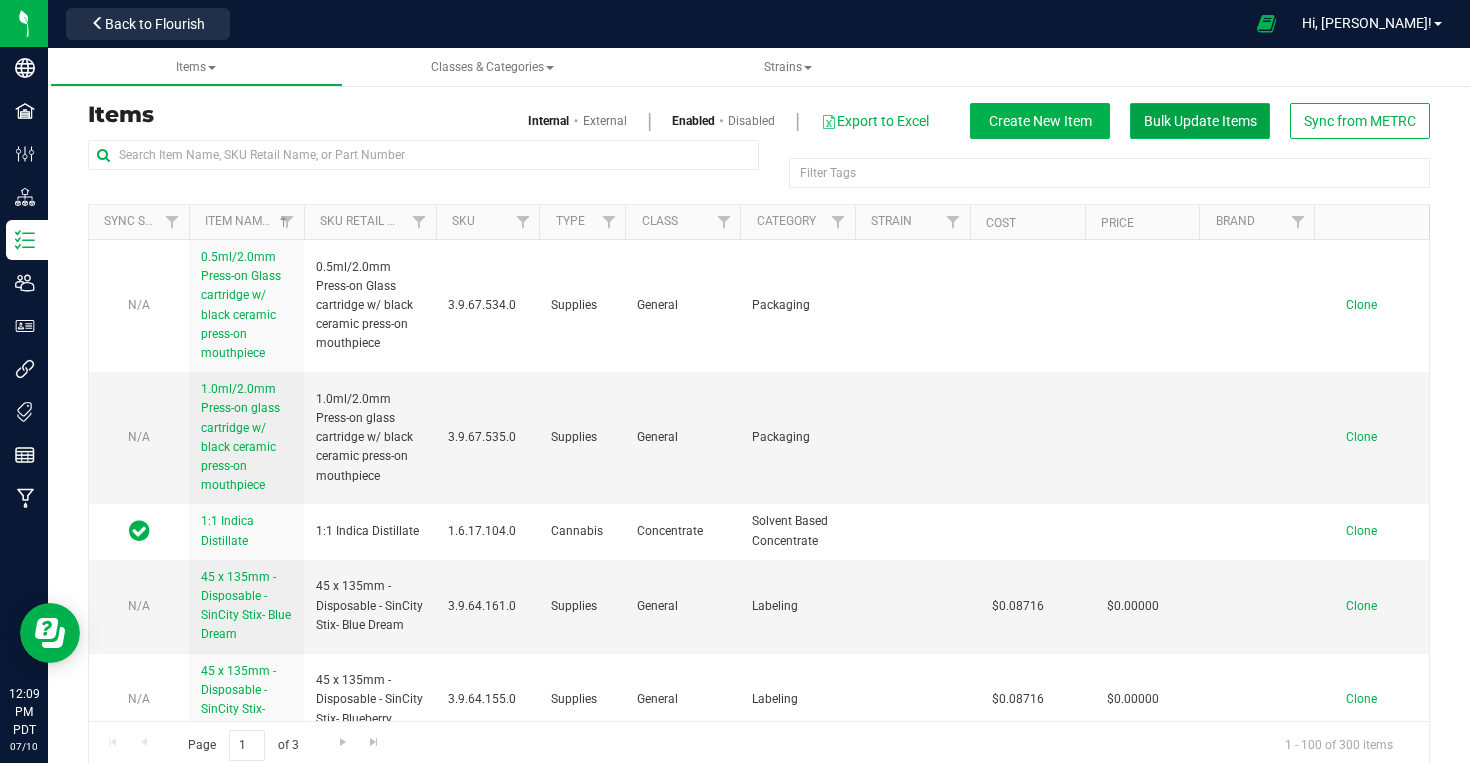 click on "Bulk Update Items" at bounding box center [1200, 121] 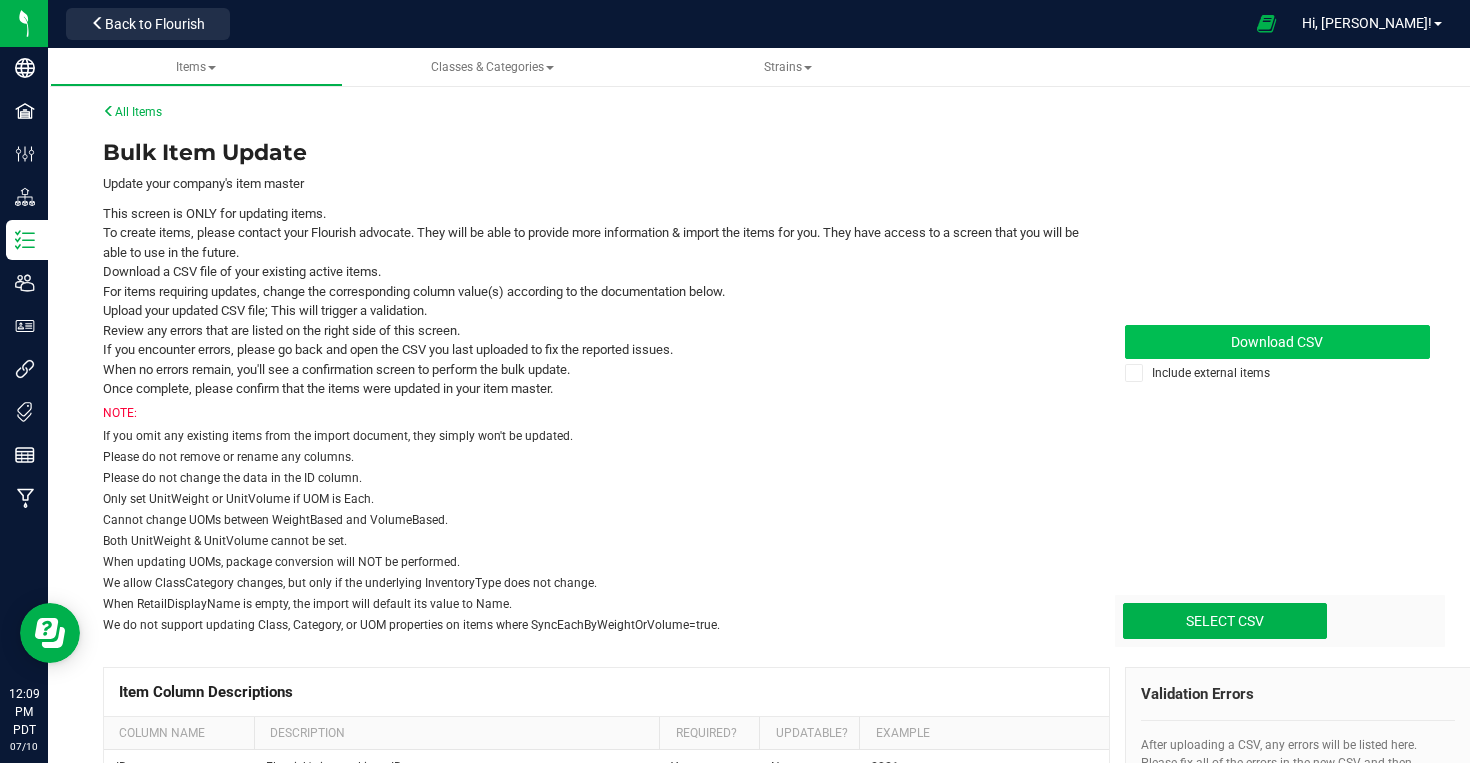 click on "Download CSV" at bounding box center [1278, 342] 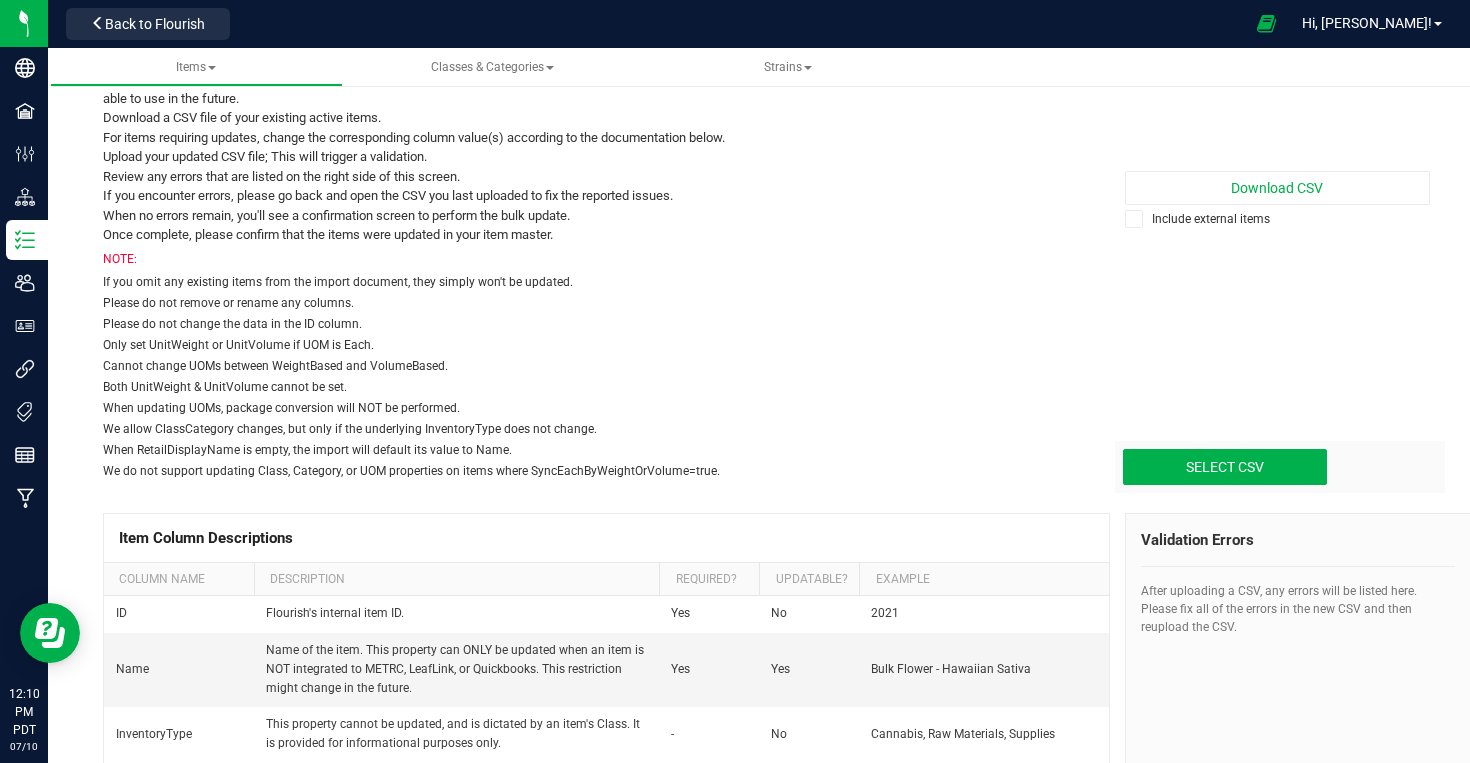 scroll, scrollTop: 171, scrollLeft: 0, axis: vertical 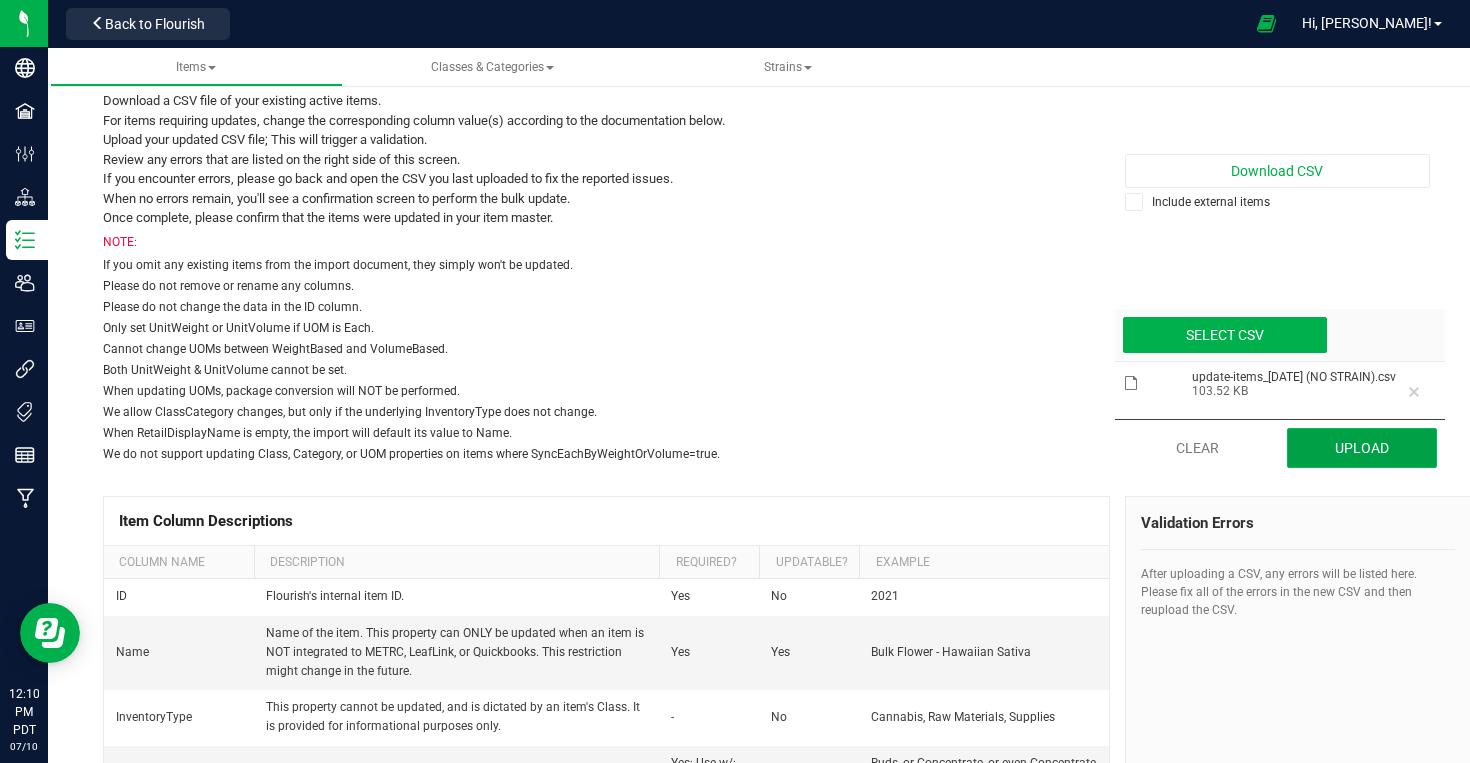 click on "Upload" at bounding box center (1362, 448) 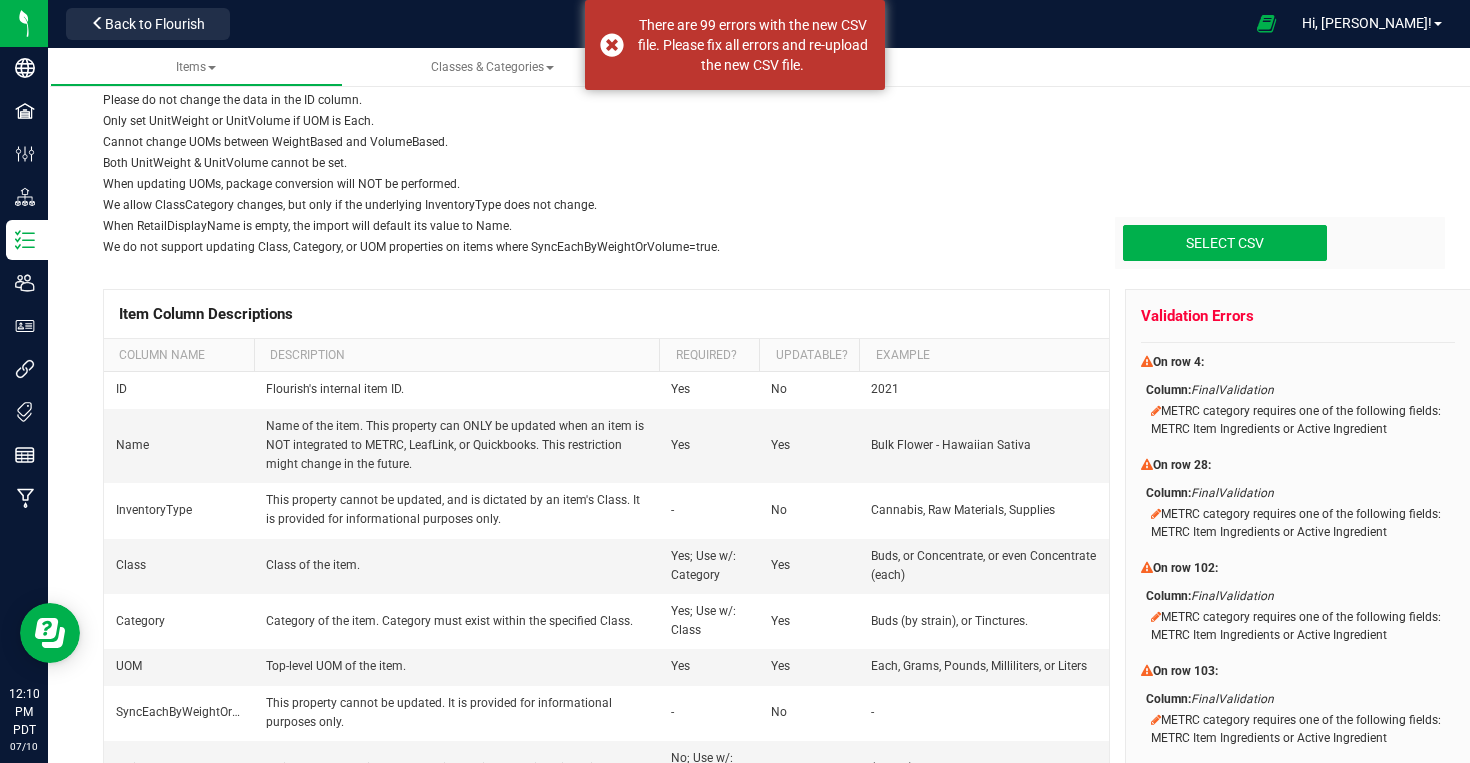 scroll, scrollTop: 436, scrollLeft: 0, axis: vertical 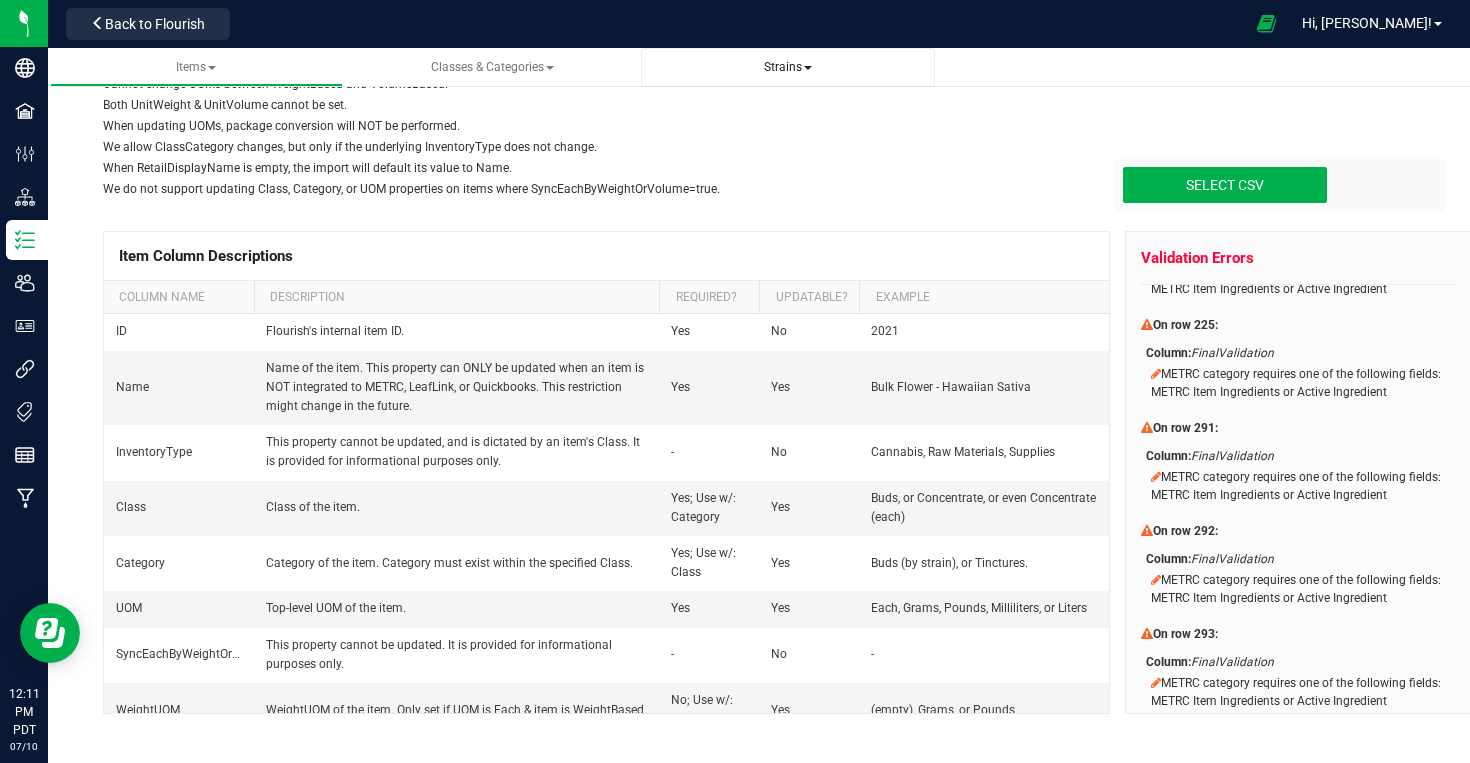 click on "Strains" at bounding box center (788, 67) 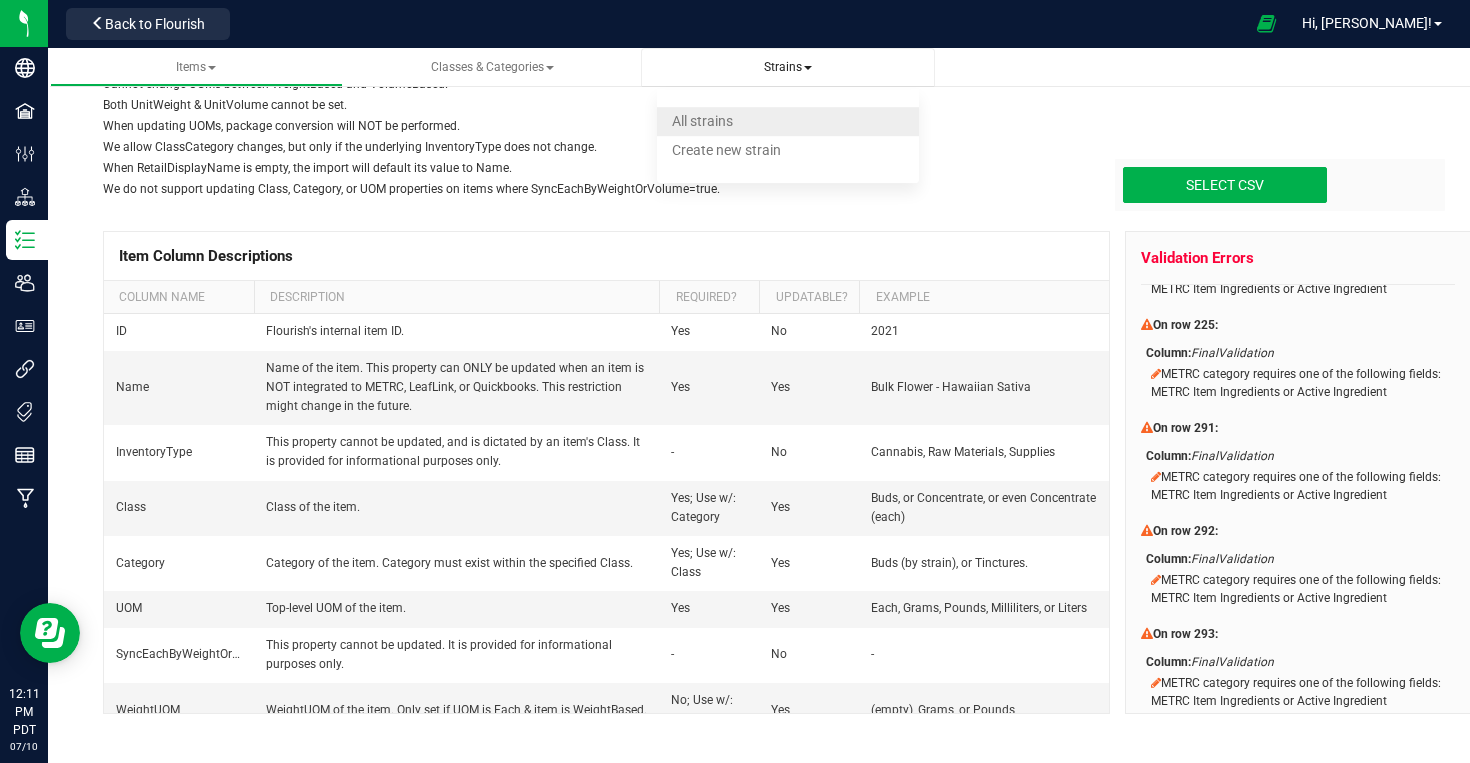 click on "All strains" at bounding box center (788, 121) 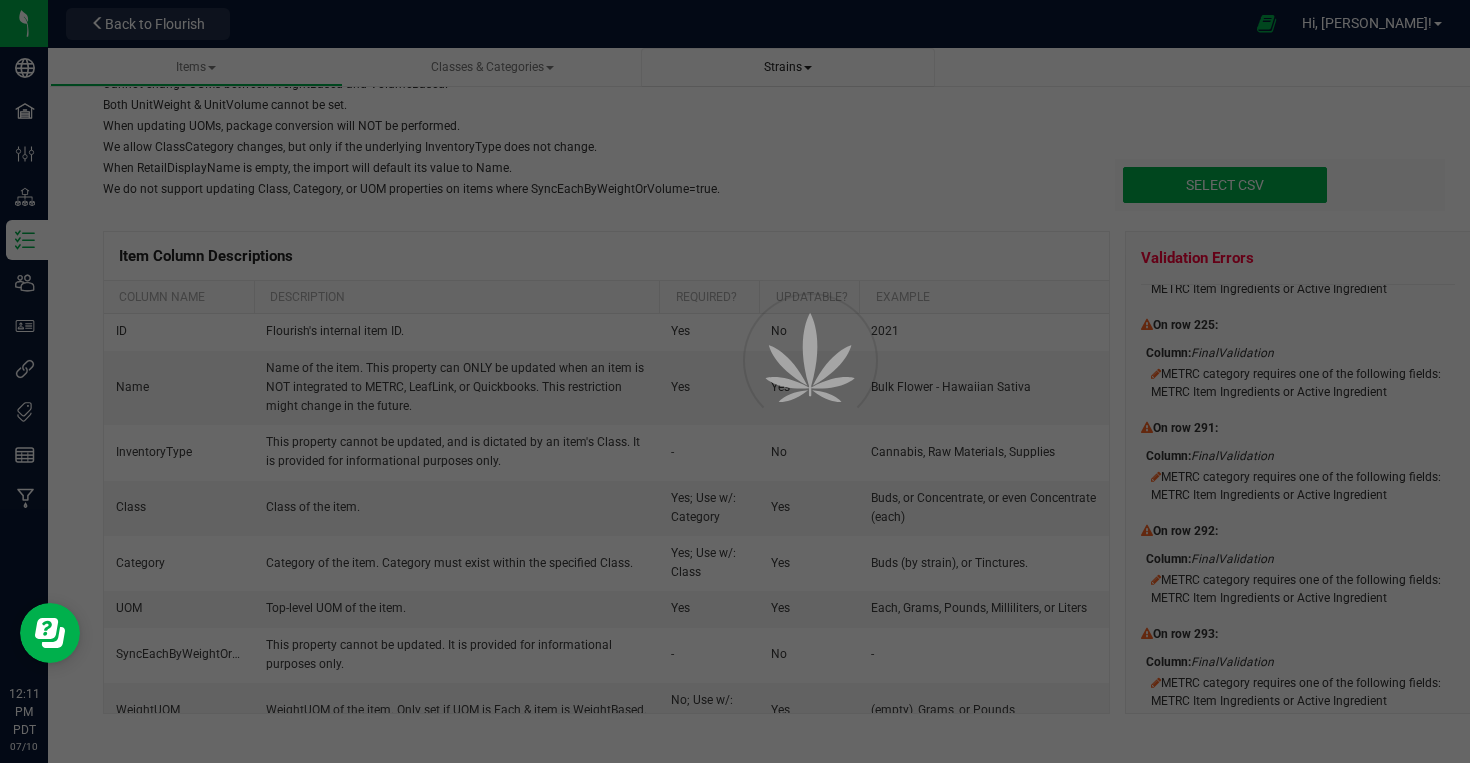 scroll, scrollTop: 0, scrollLeft: 0, axis: both 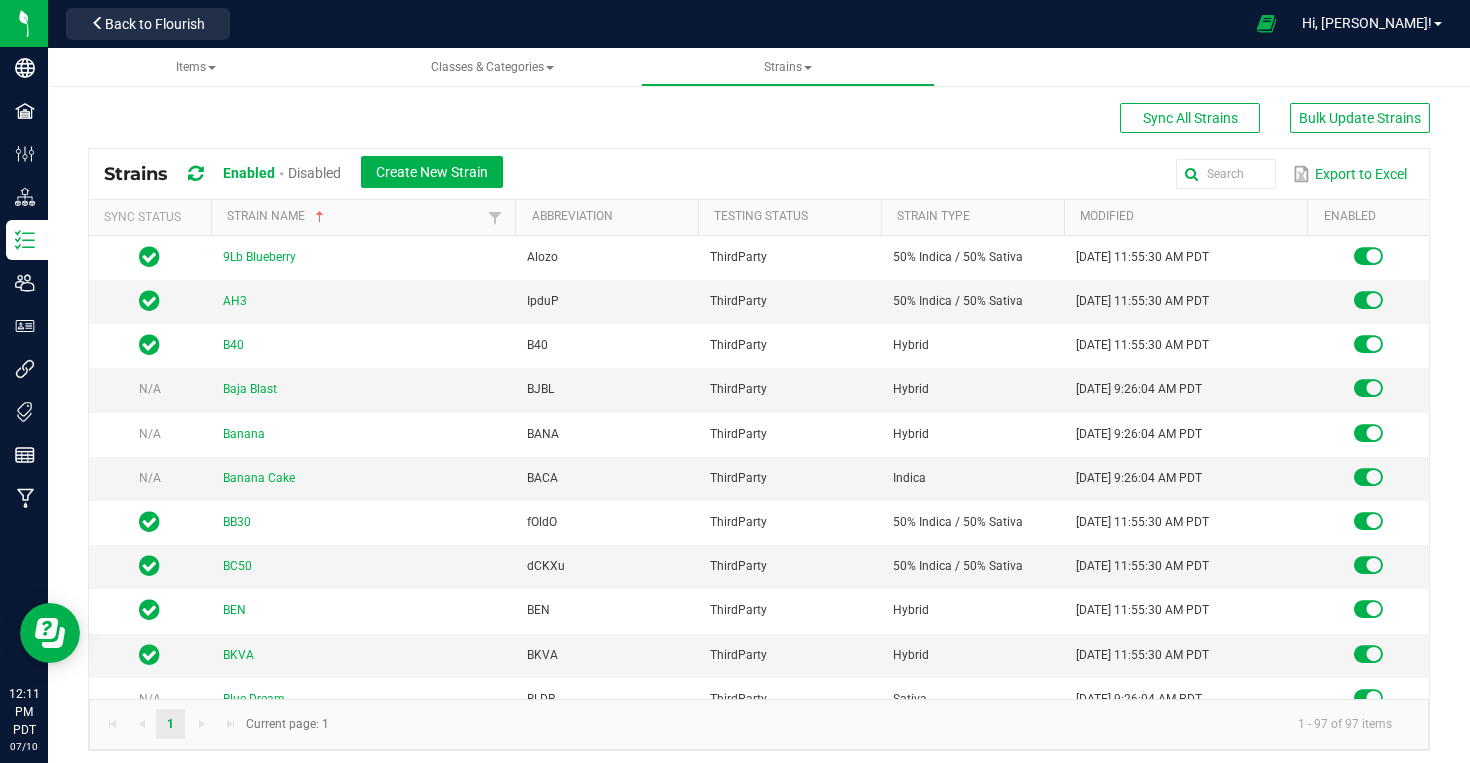 click on "Strains   Enabled   Disabled   Create New Strain" at bounding box center [311, 174] 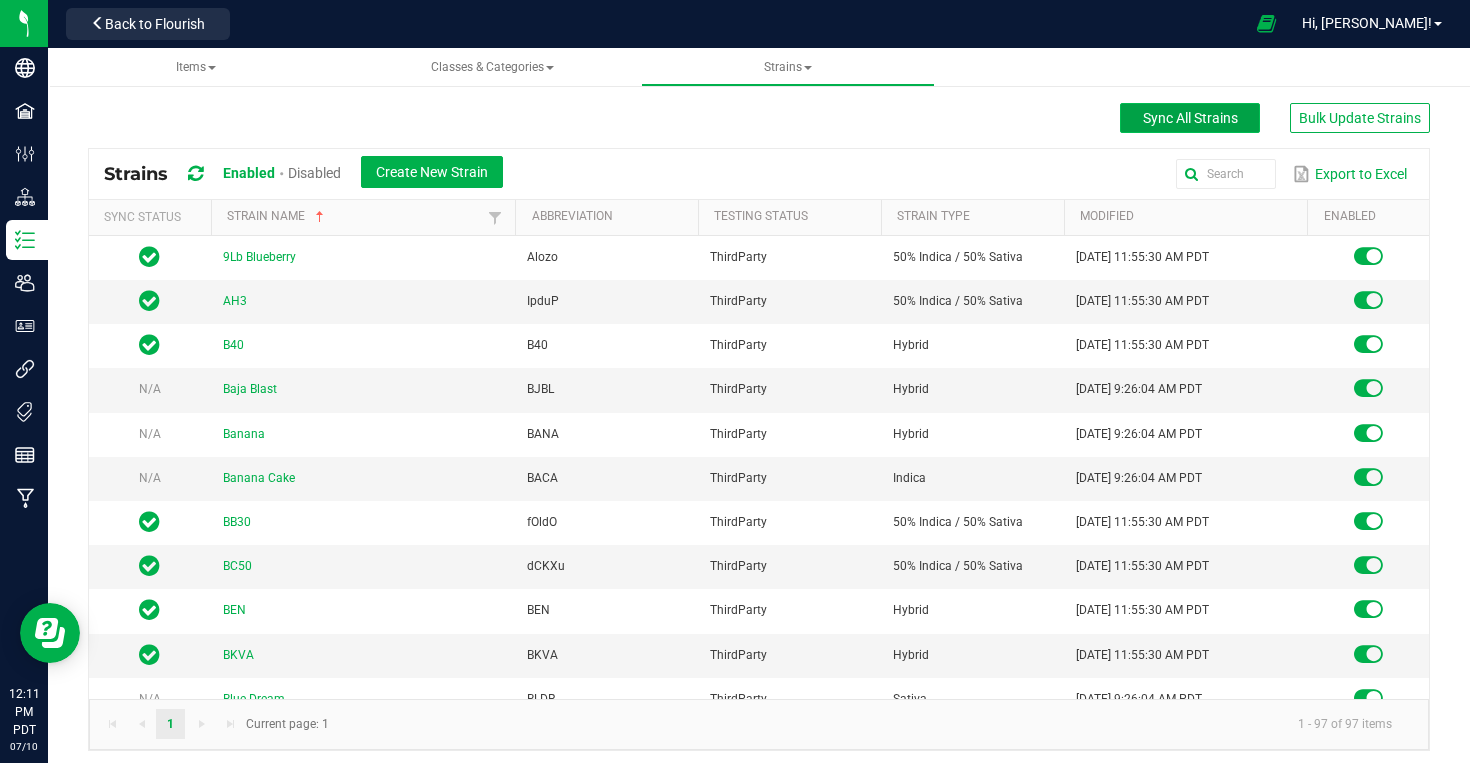 click on "Sync All Strains" at bounding box center (1190, 118) 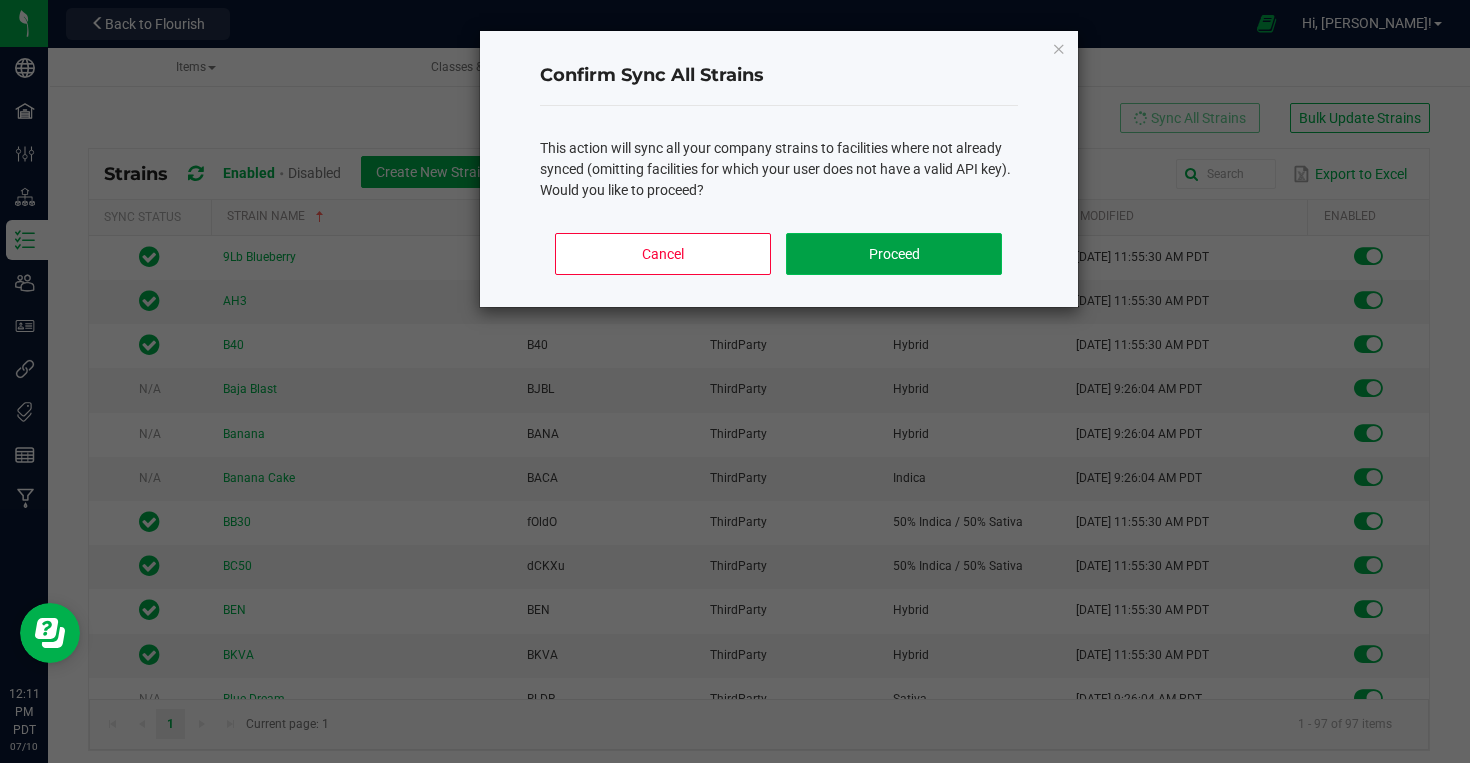 click on "Proceed" 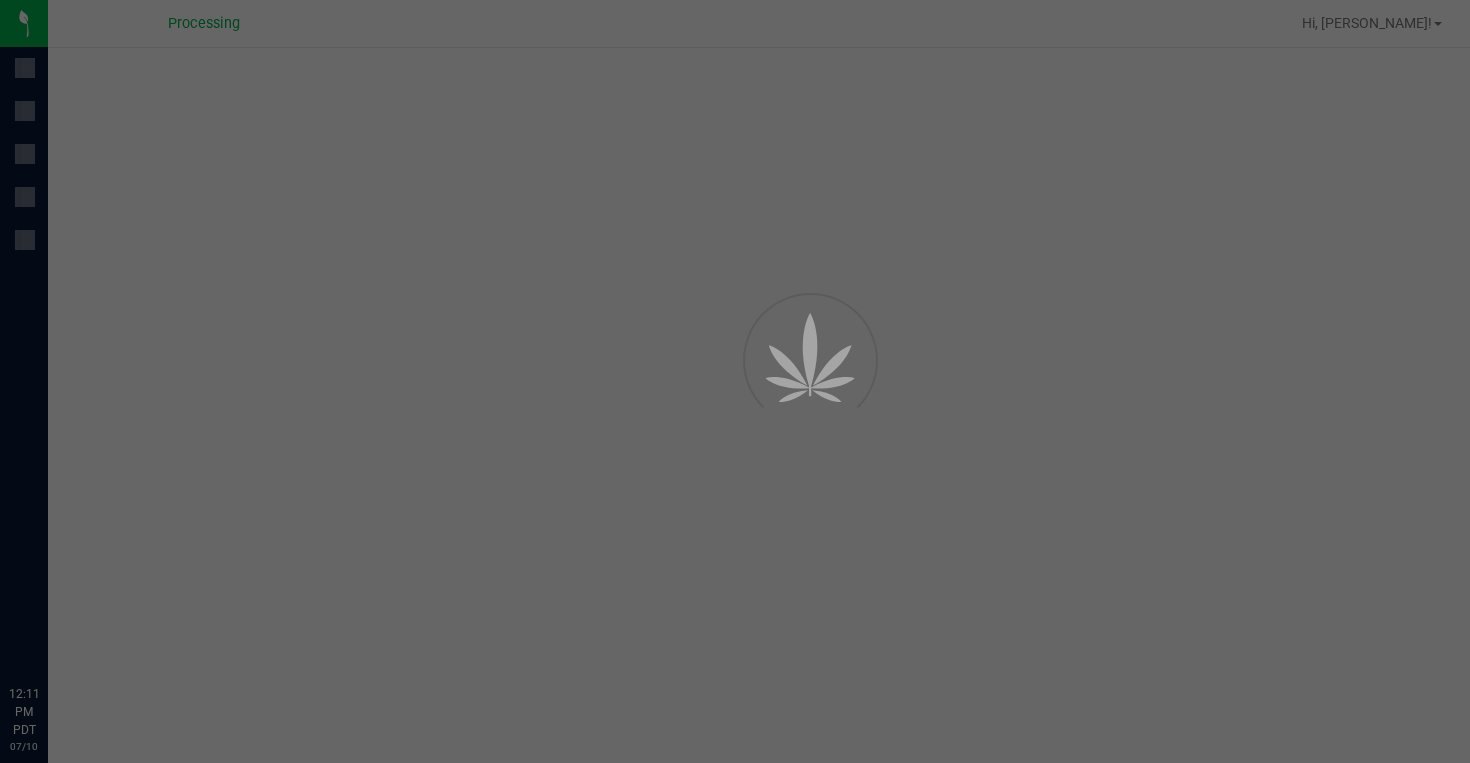 scroll, scrollTop: 0, scrollLeft: 0, axis: both 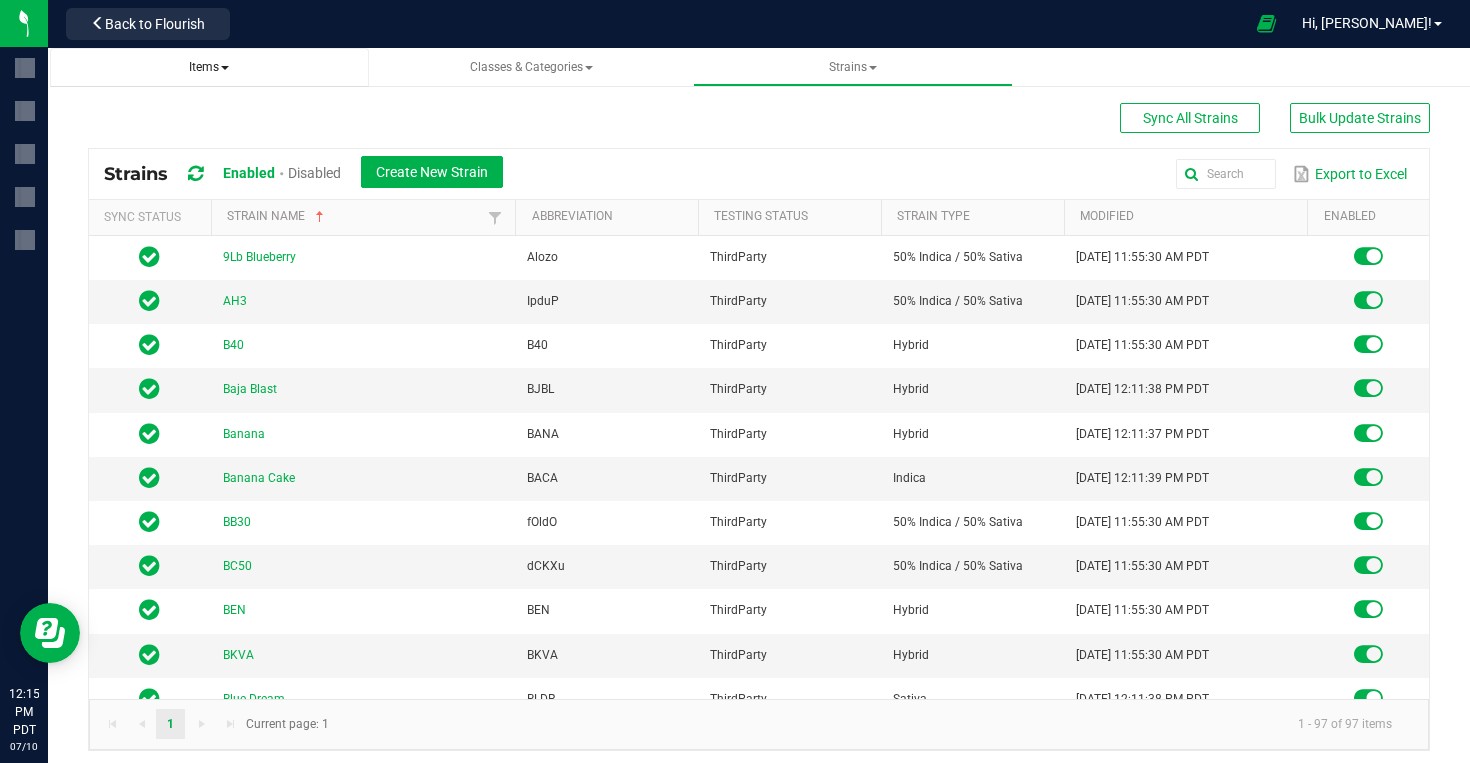 click on "Items" at bounding box center [209, 67] 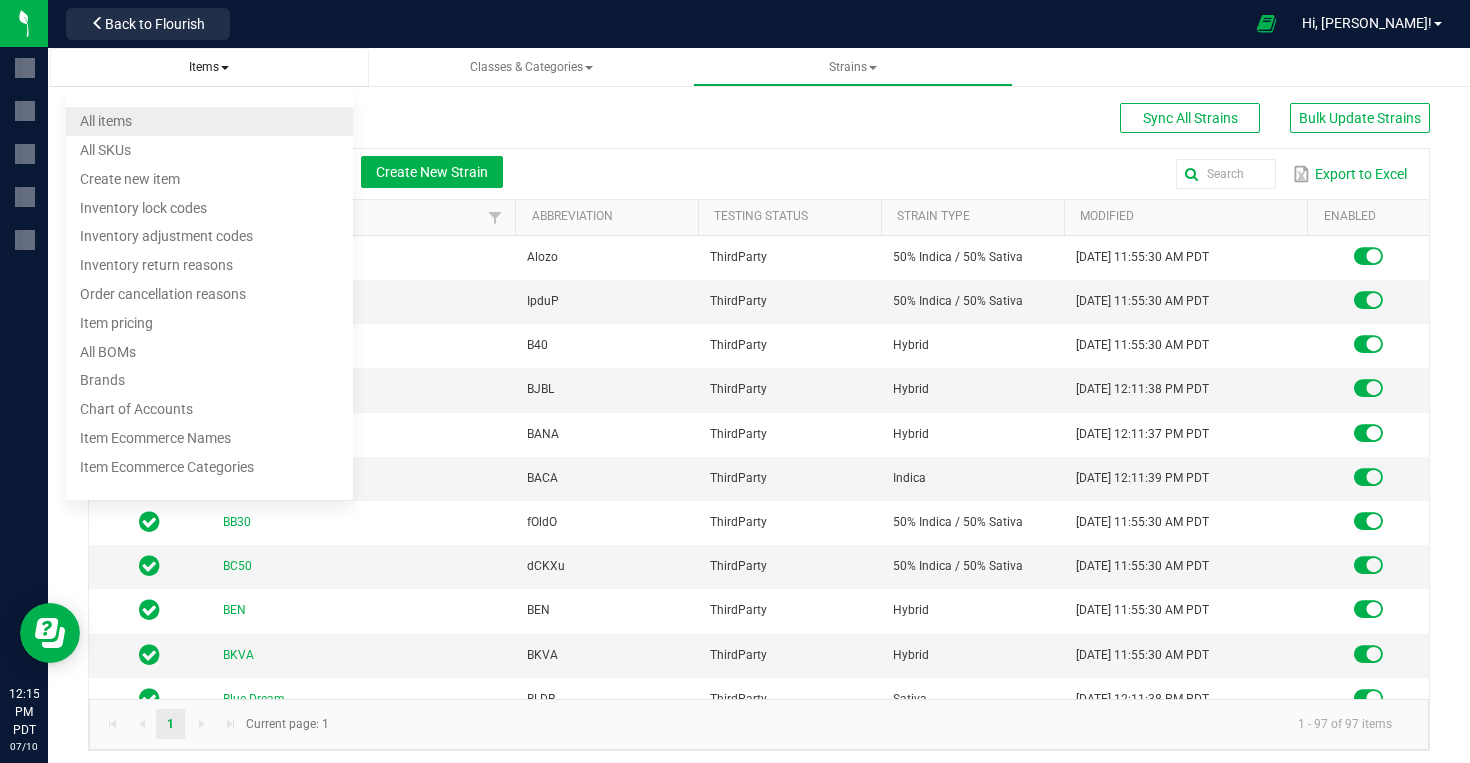 click on "All items" at bounding box center [210, 121] 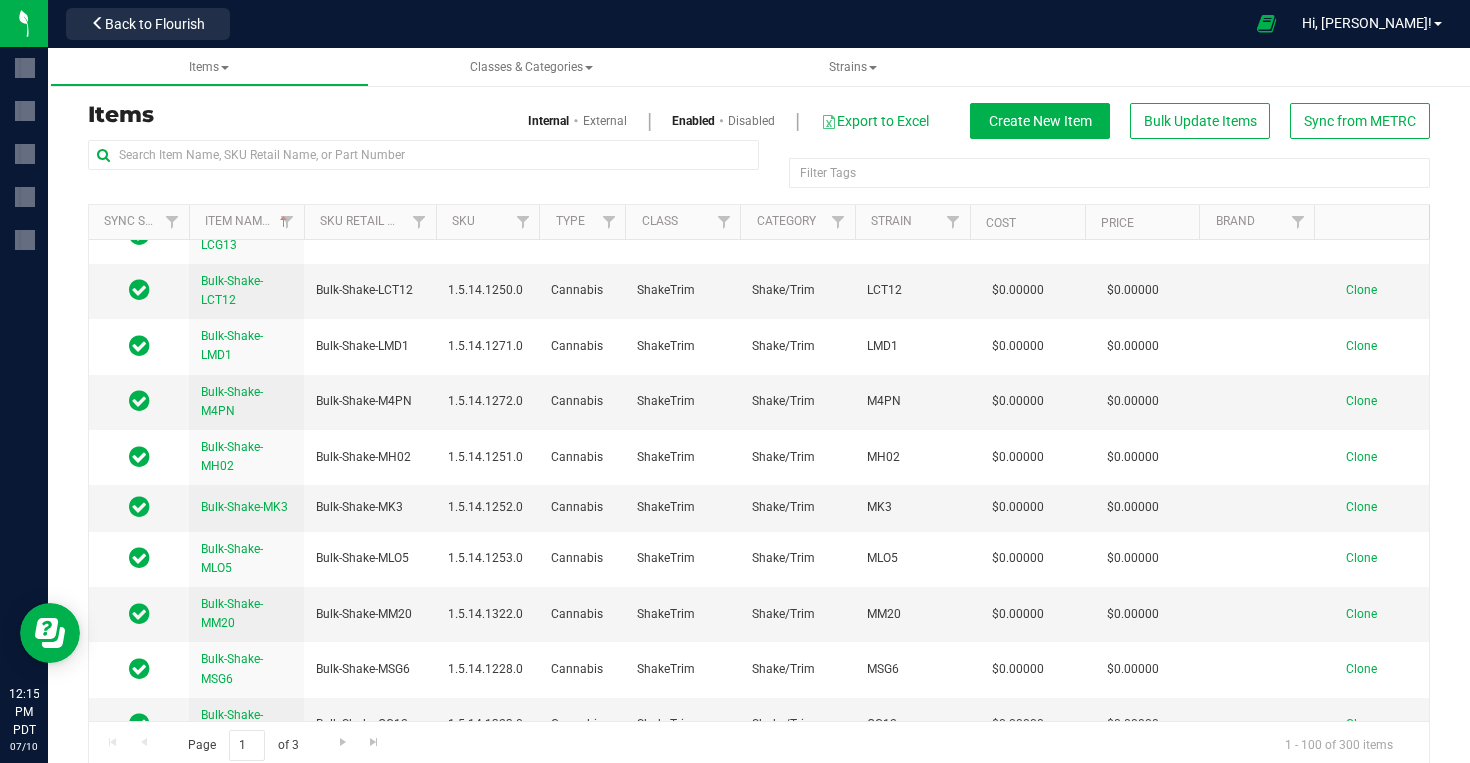 scroll, scrollTop: 5742, scrollLeft: 0, axis: vertical 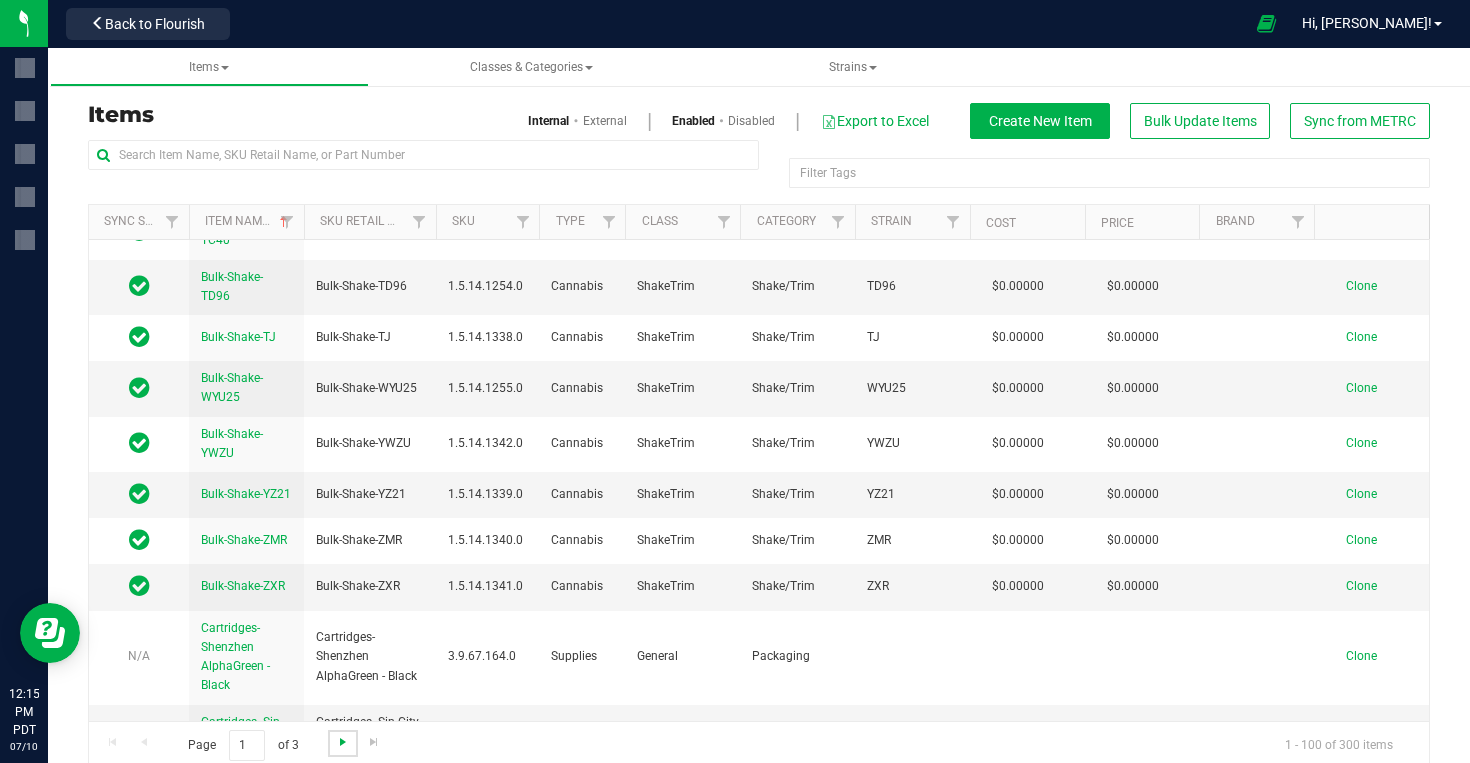 click at bounding box center (343, 742) 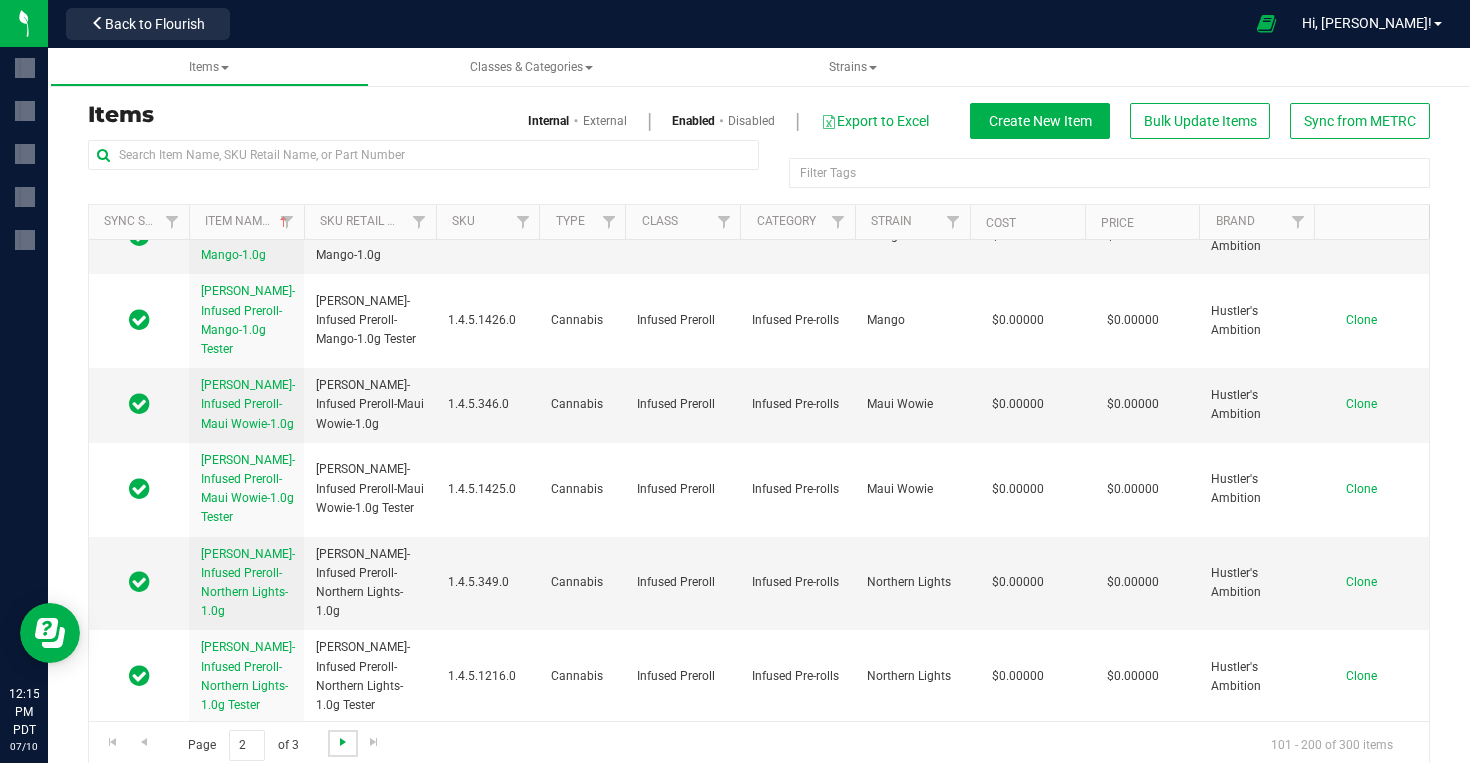 scroll, scrollTop: 0, scrollLeft: 0, axis: both 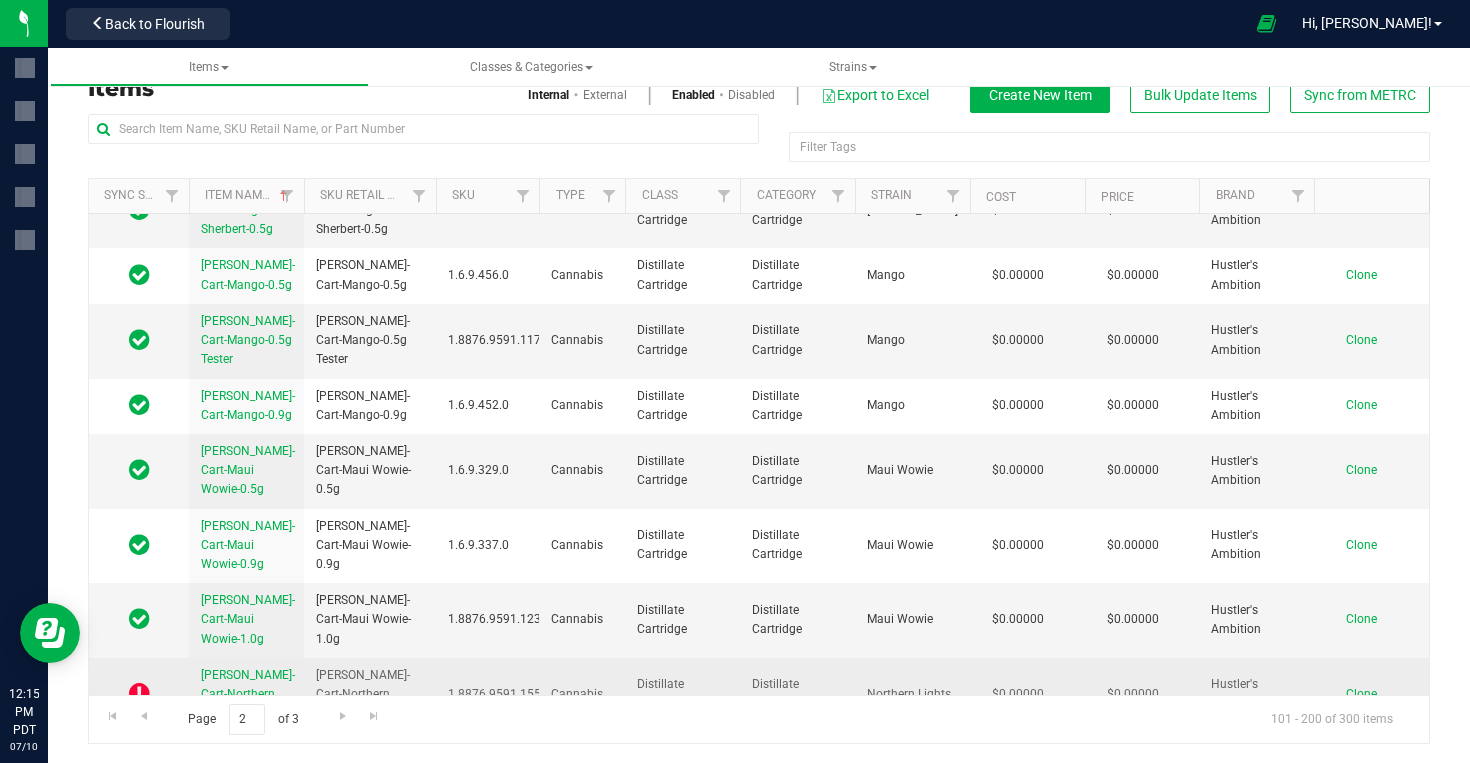 click at bounding box center [139, 693] 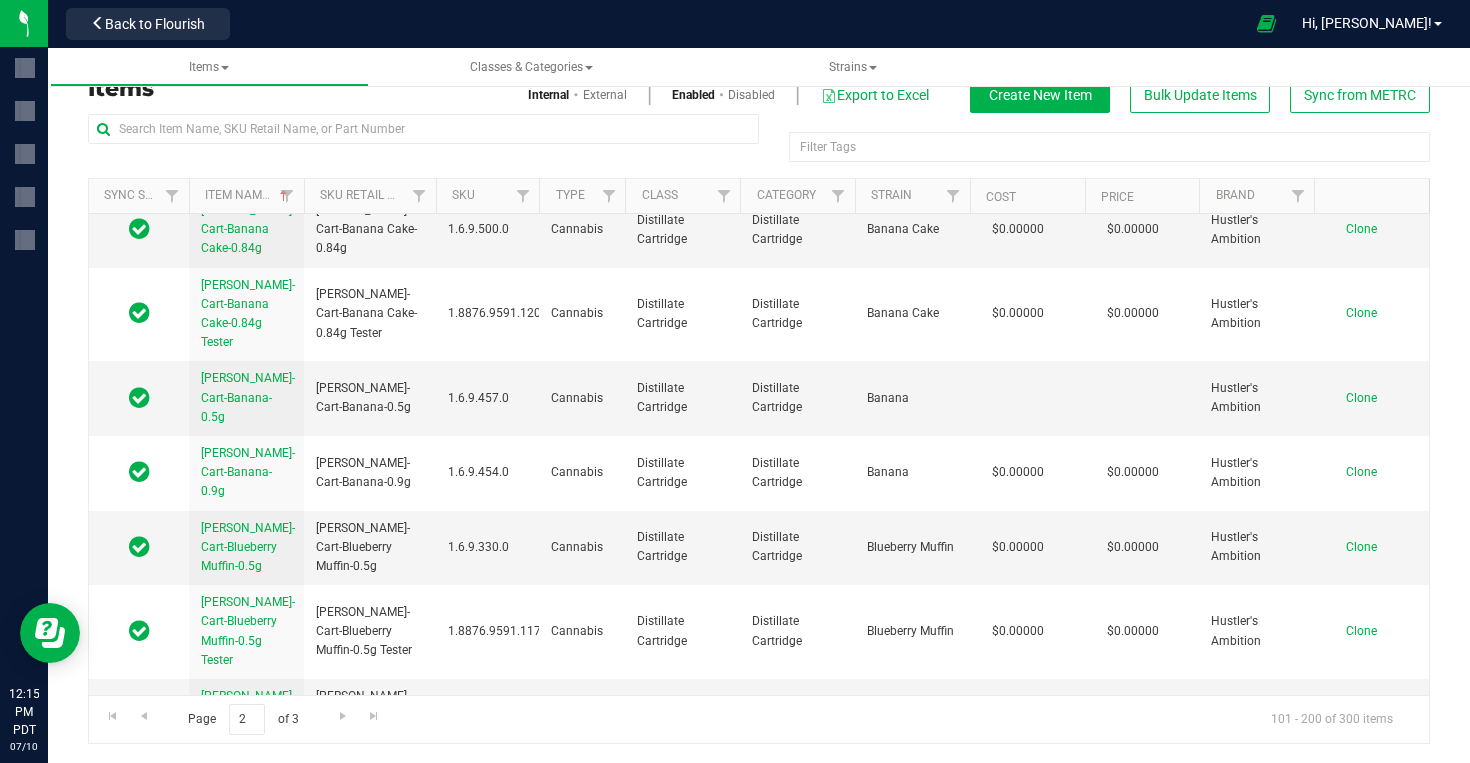 scroll, scrollTop: 0, scrollLeft: 0, axis: both 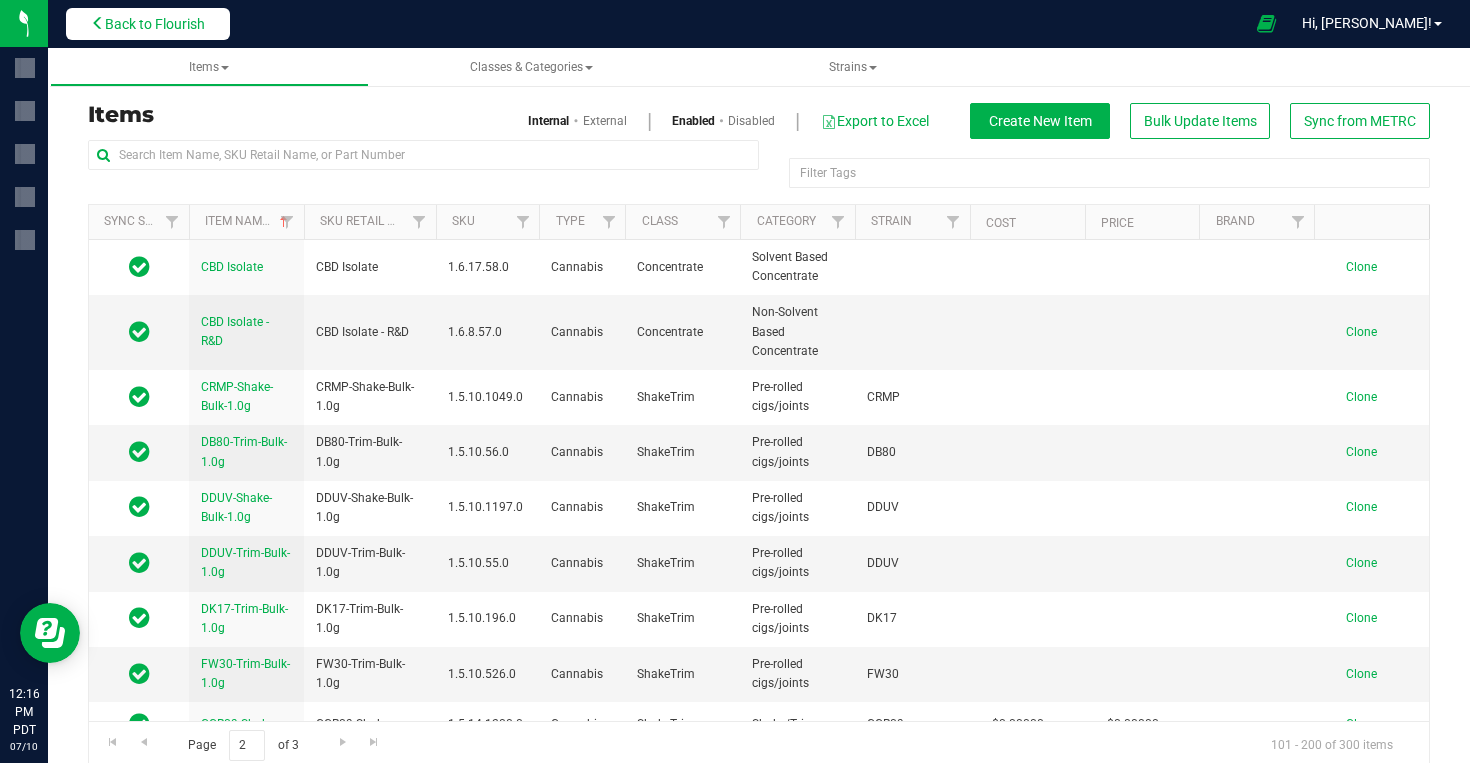 click on "Back to Flourish" at bounding box center [155, 24] 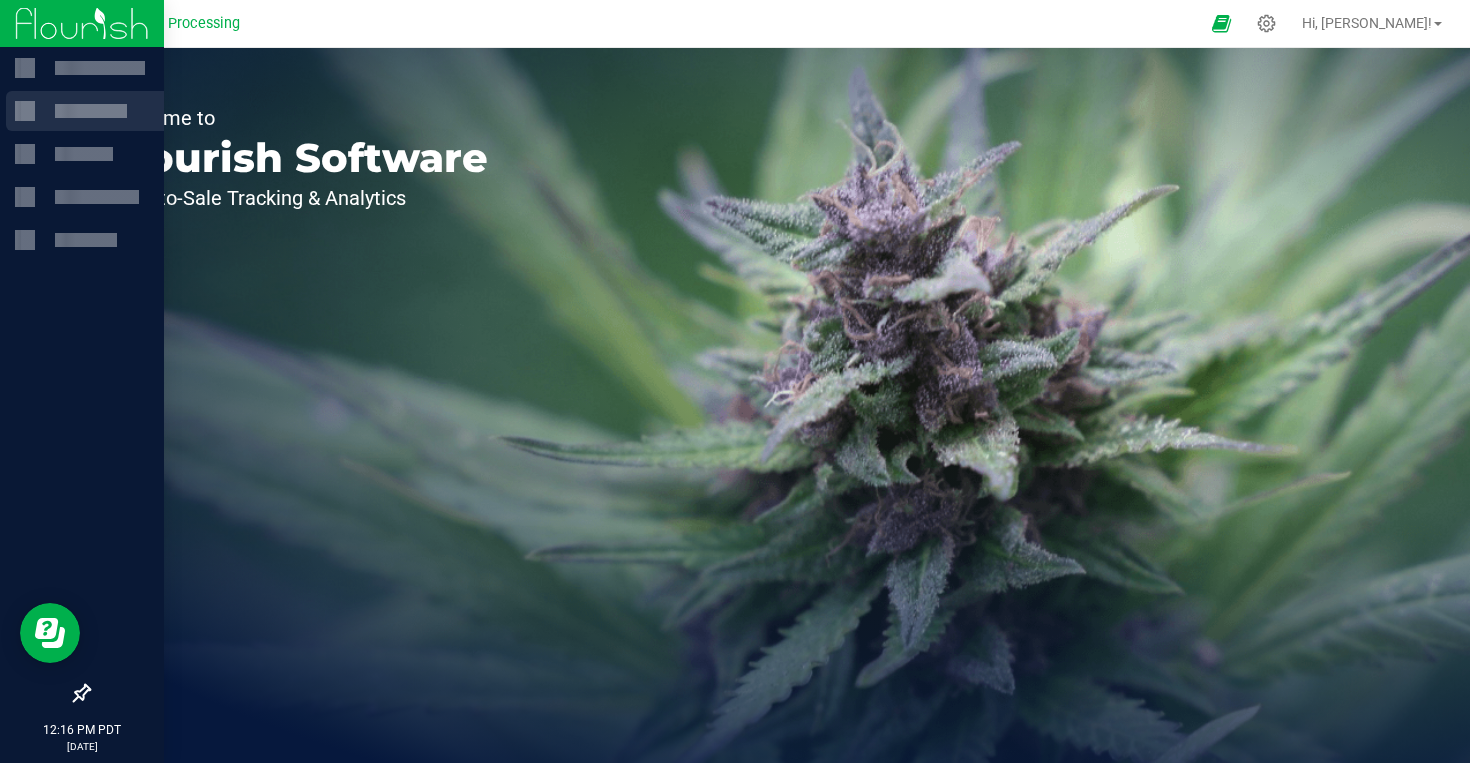 click at bounding box center (85, 111) 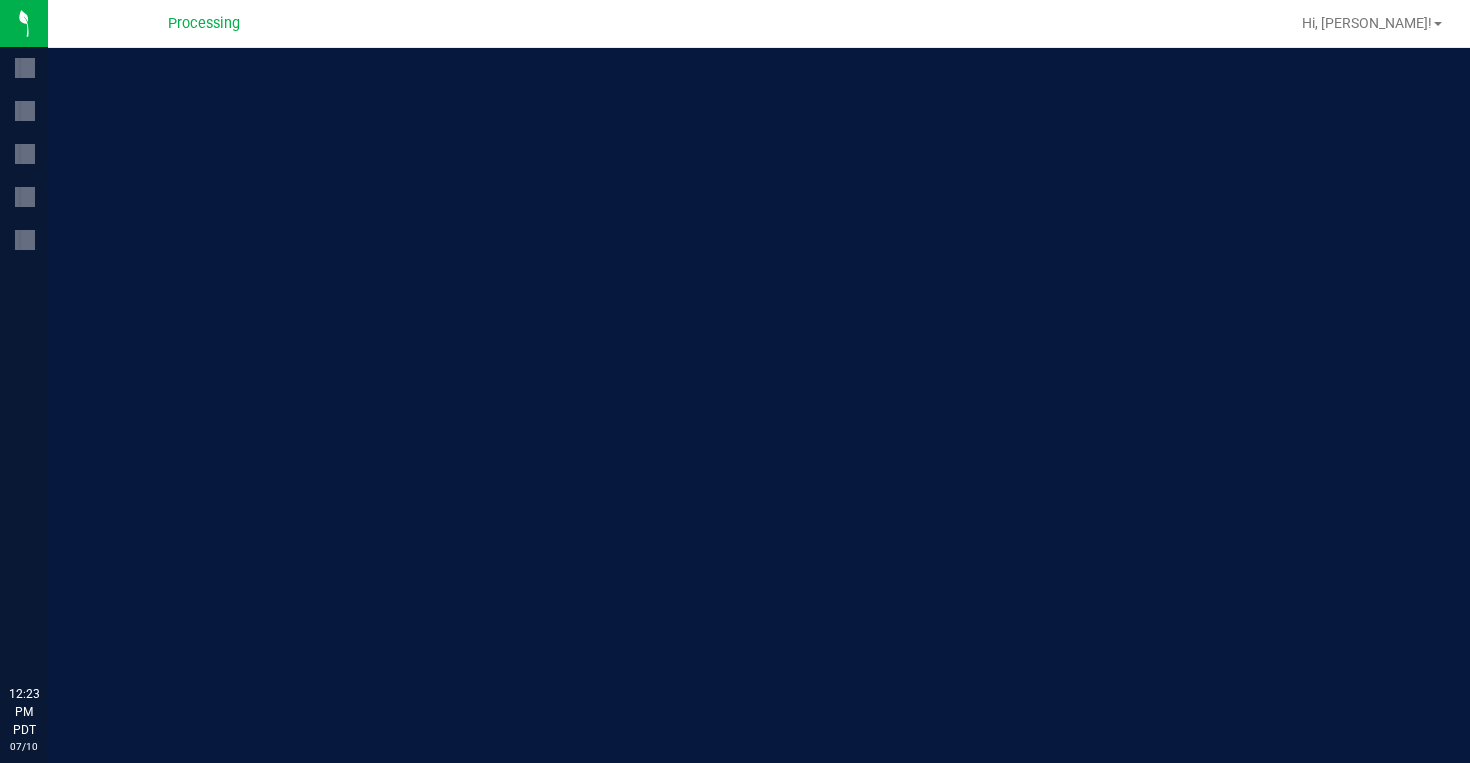 scroll, scrollTop: 0, scrollLeft: 0, axis: both 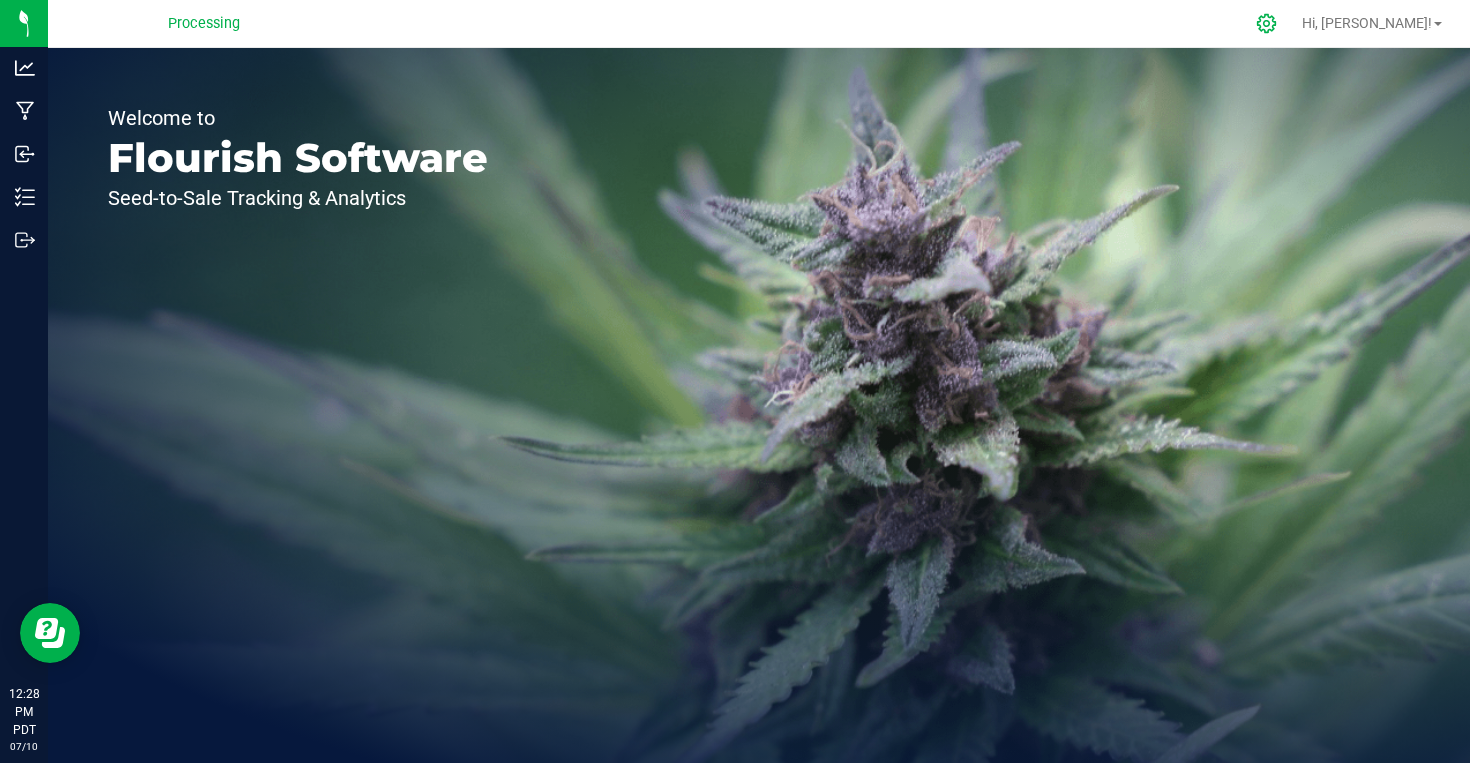click 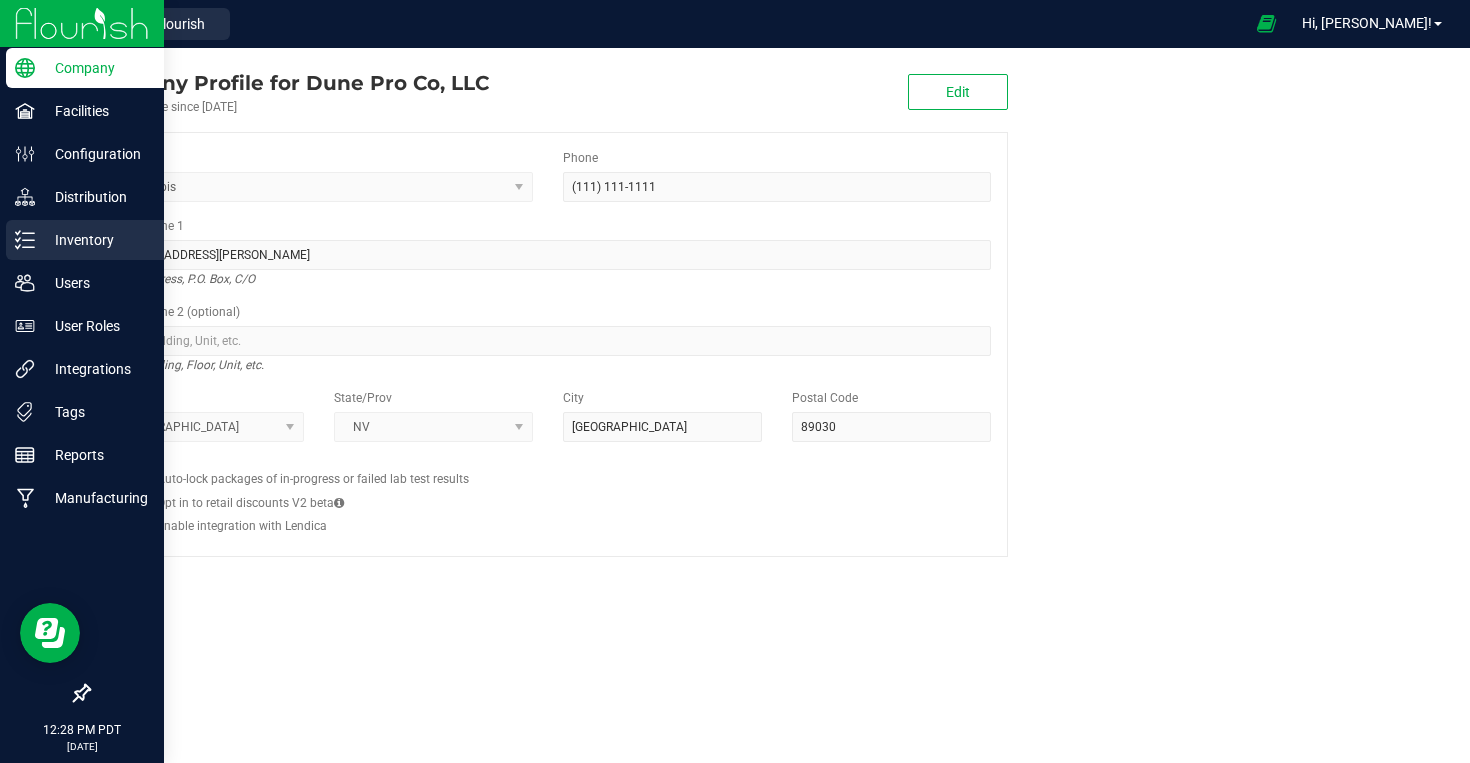 click on "Inventory" at bounding box center (95, 240) 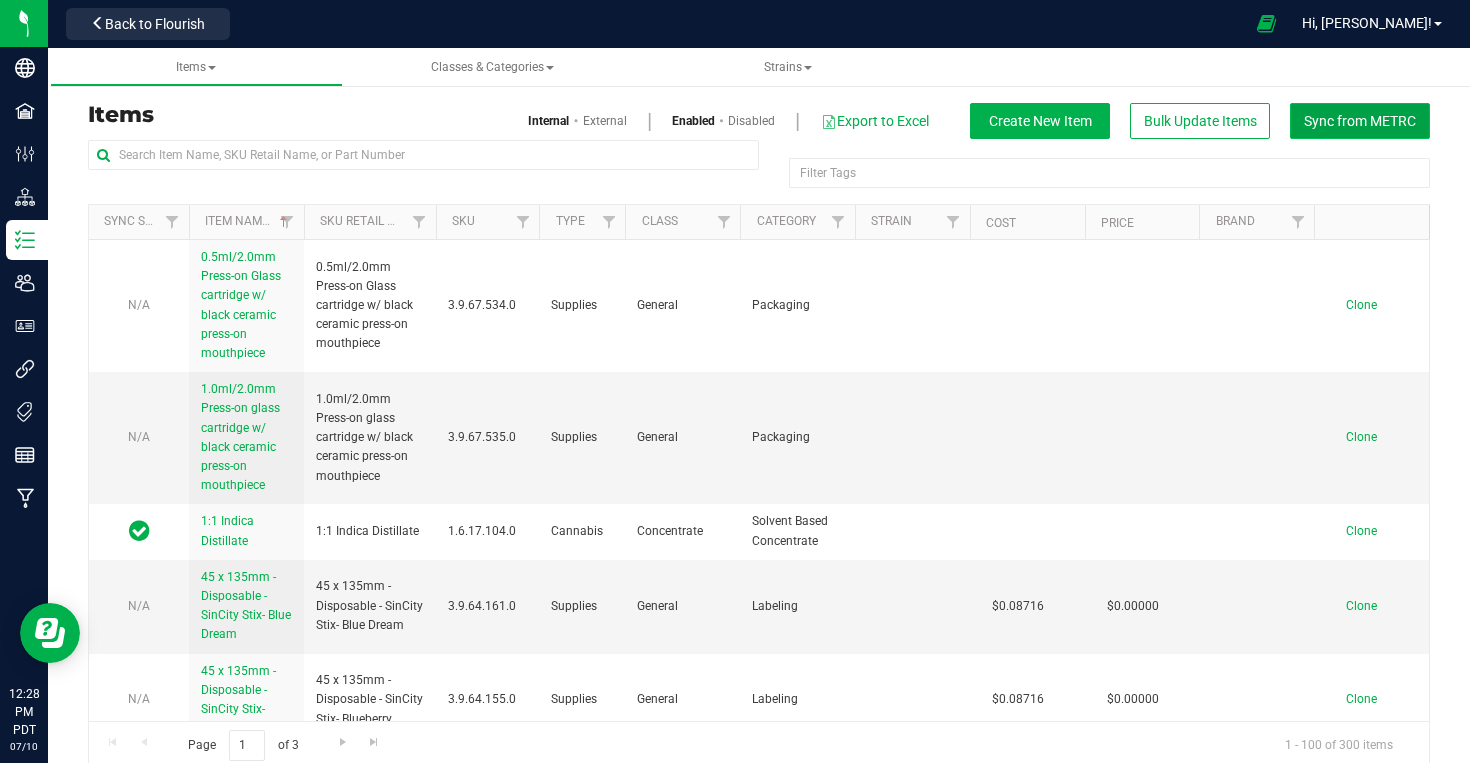 click on "Sync from METRC" at bounding box center [1360, 121] 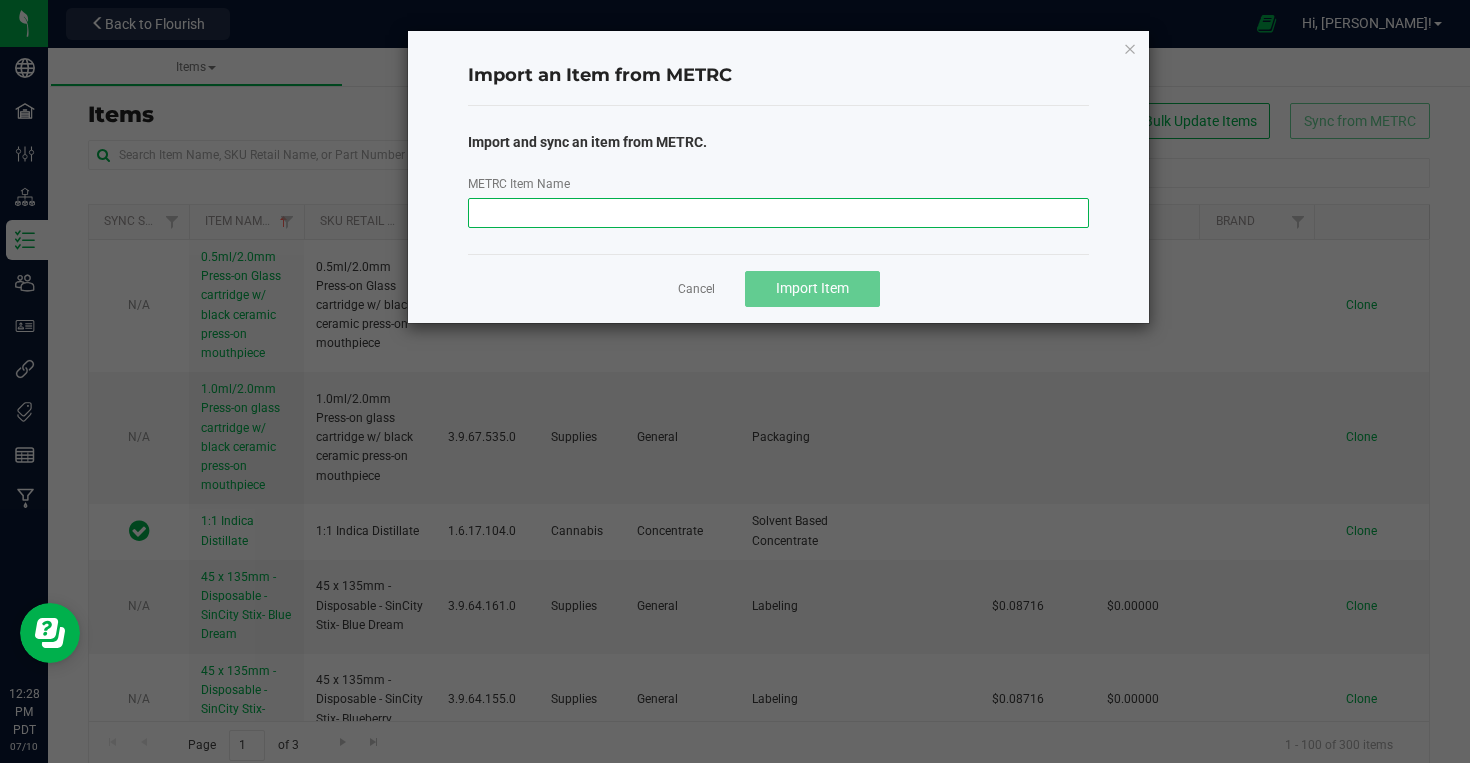 click on "METRC Item Name" at bounding box center (778, 213) 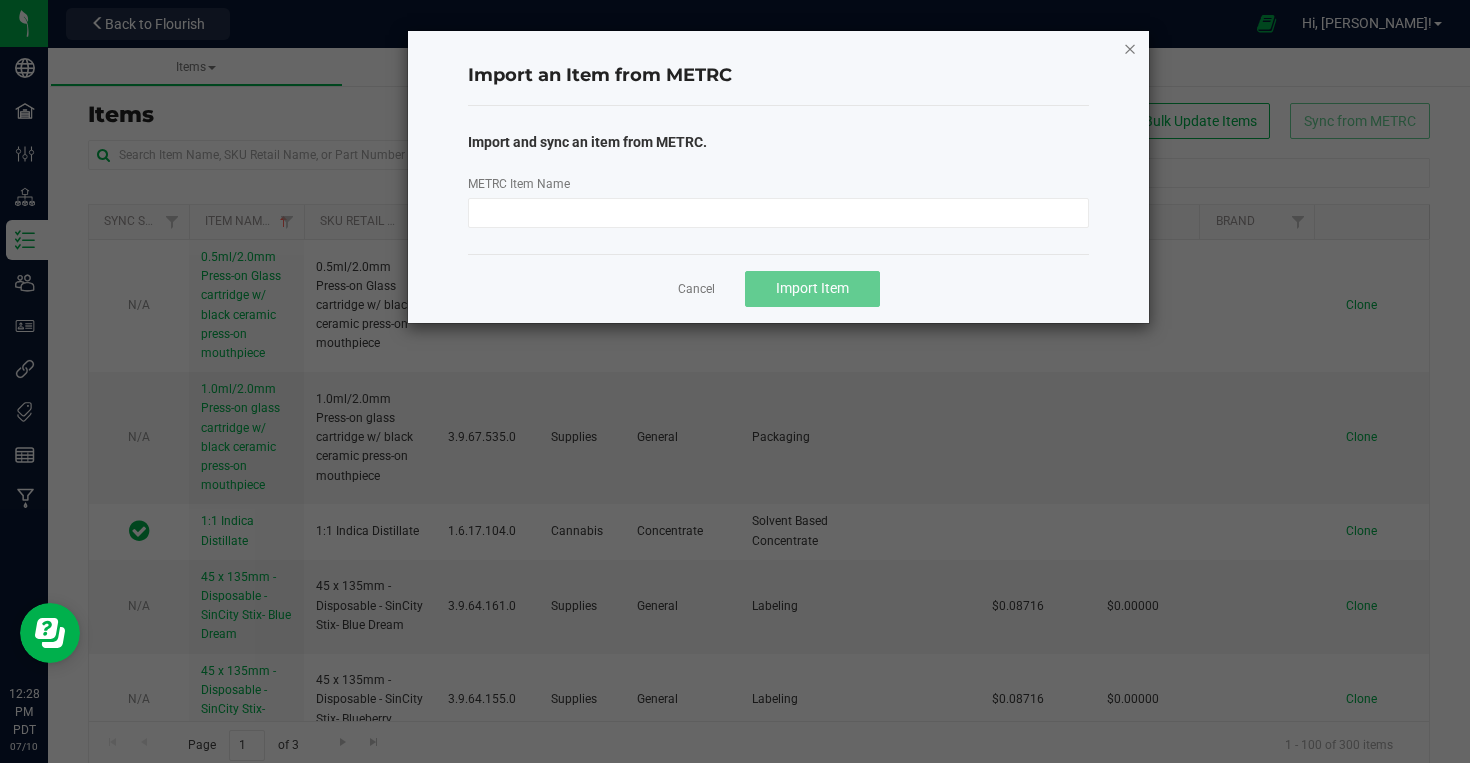 click 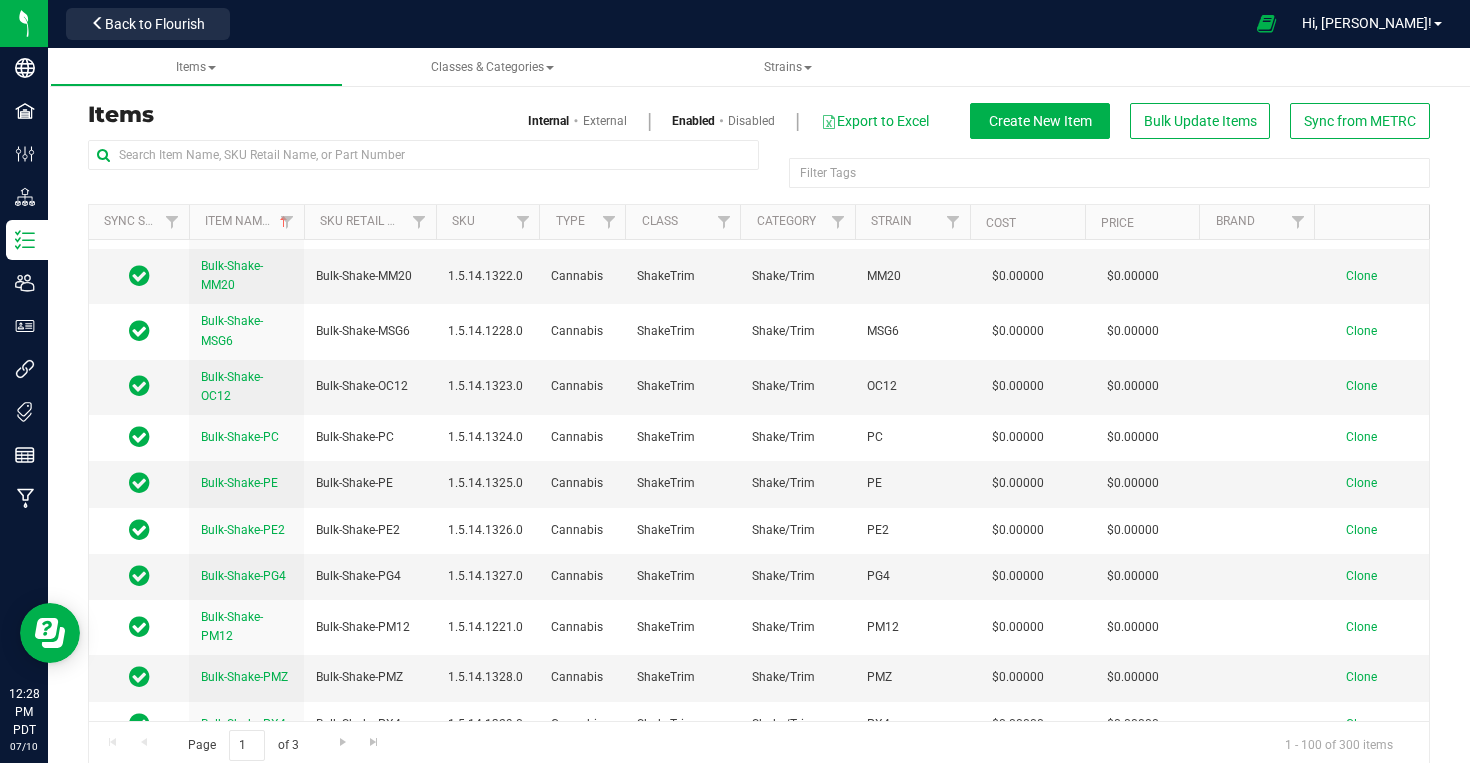 scroll, scrollTop: 4857, scrollLeft: 0, axis: vertical 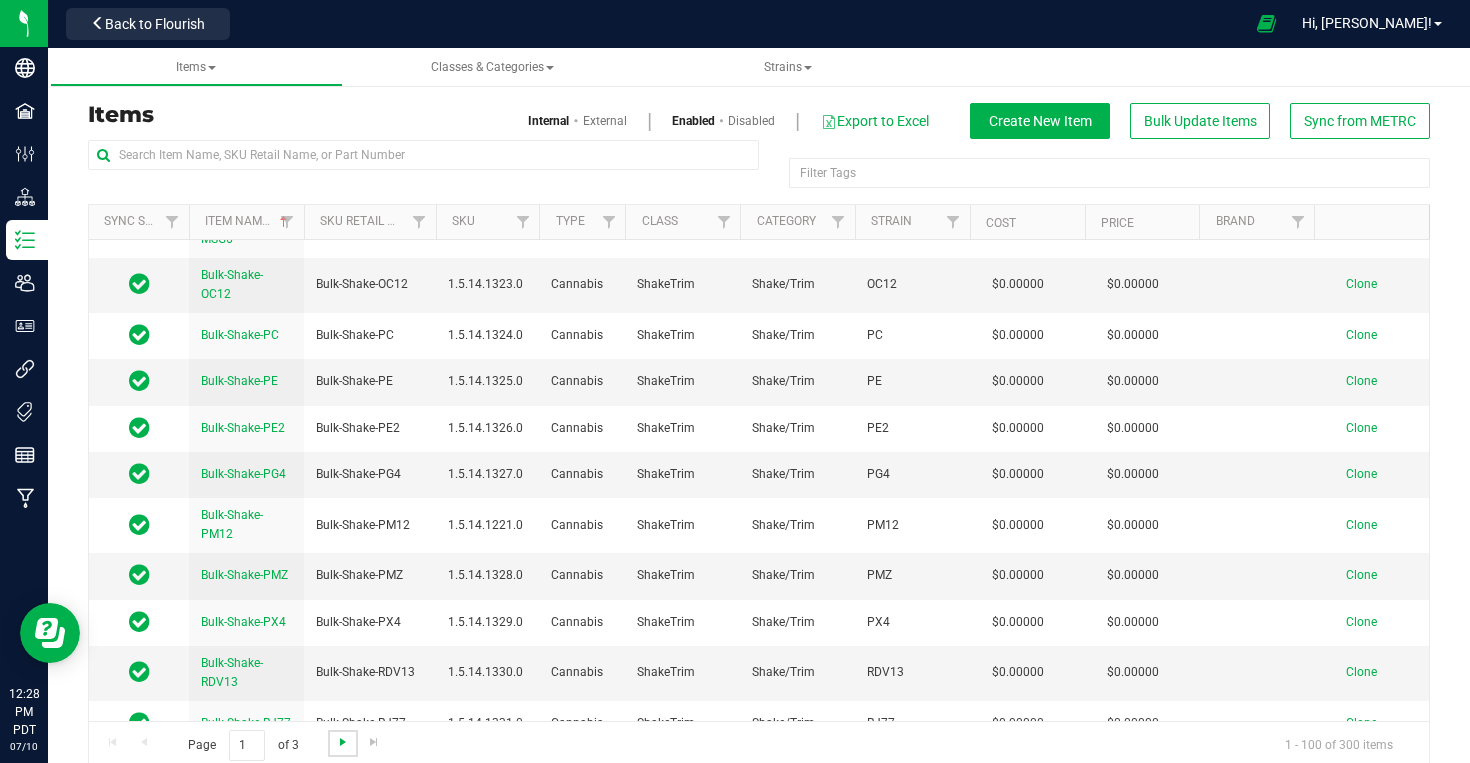 click at bounding box center [343, 742] 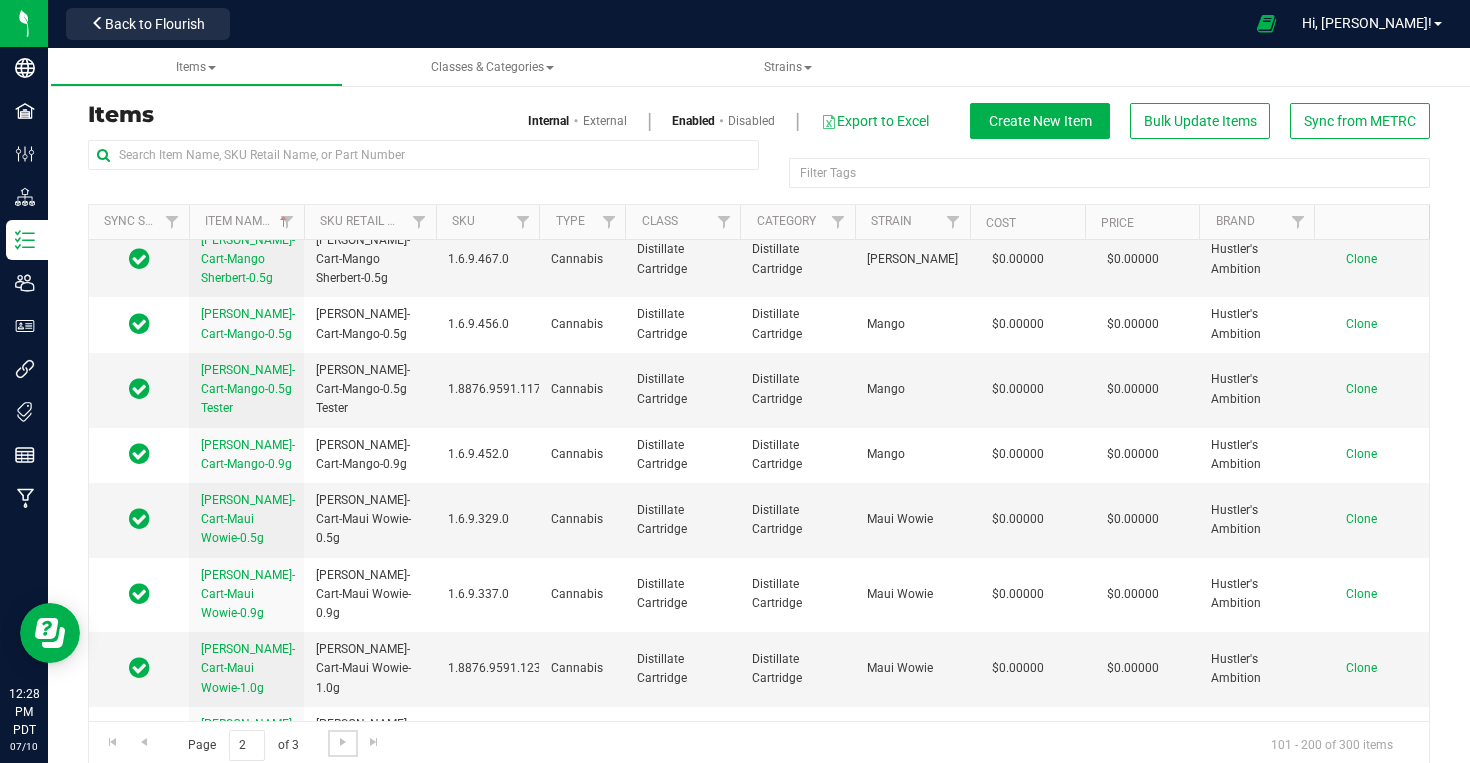 scroll, scrollTop: 2149, scrollLeft: 0, axis: vertical 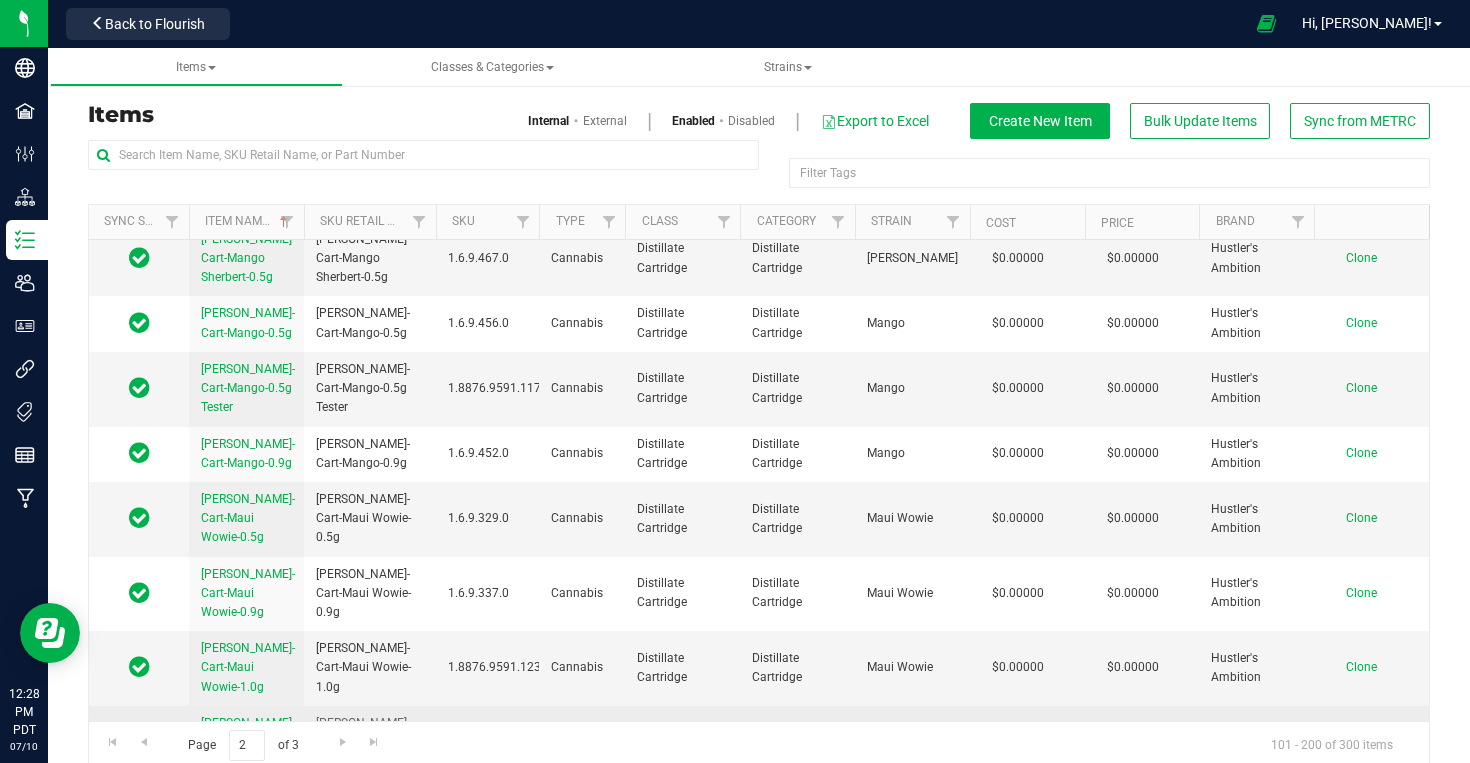 click at bounding box center [139, 741] 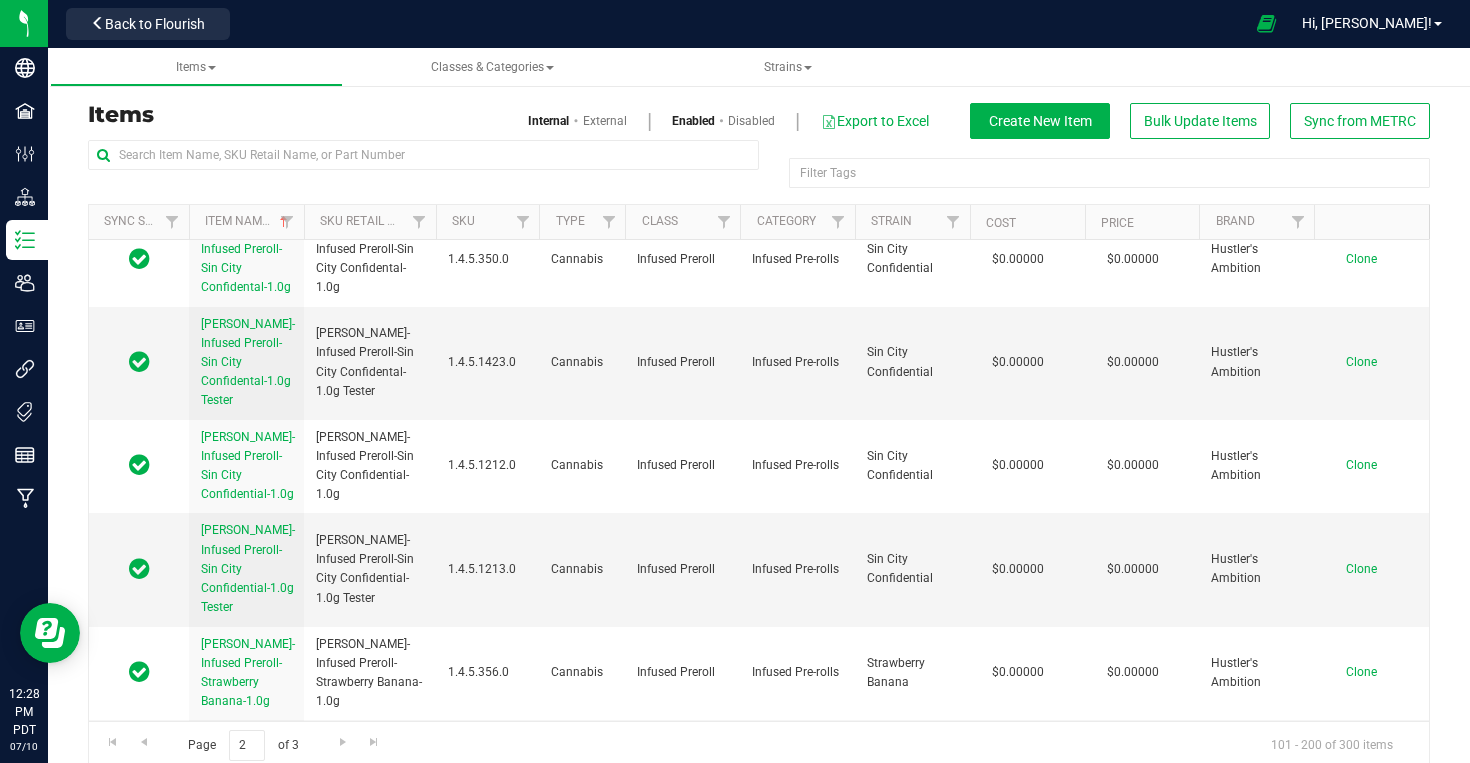 scroll, scrollTop: 6720, scrollLeft: 0, axis: vertical 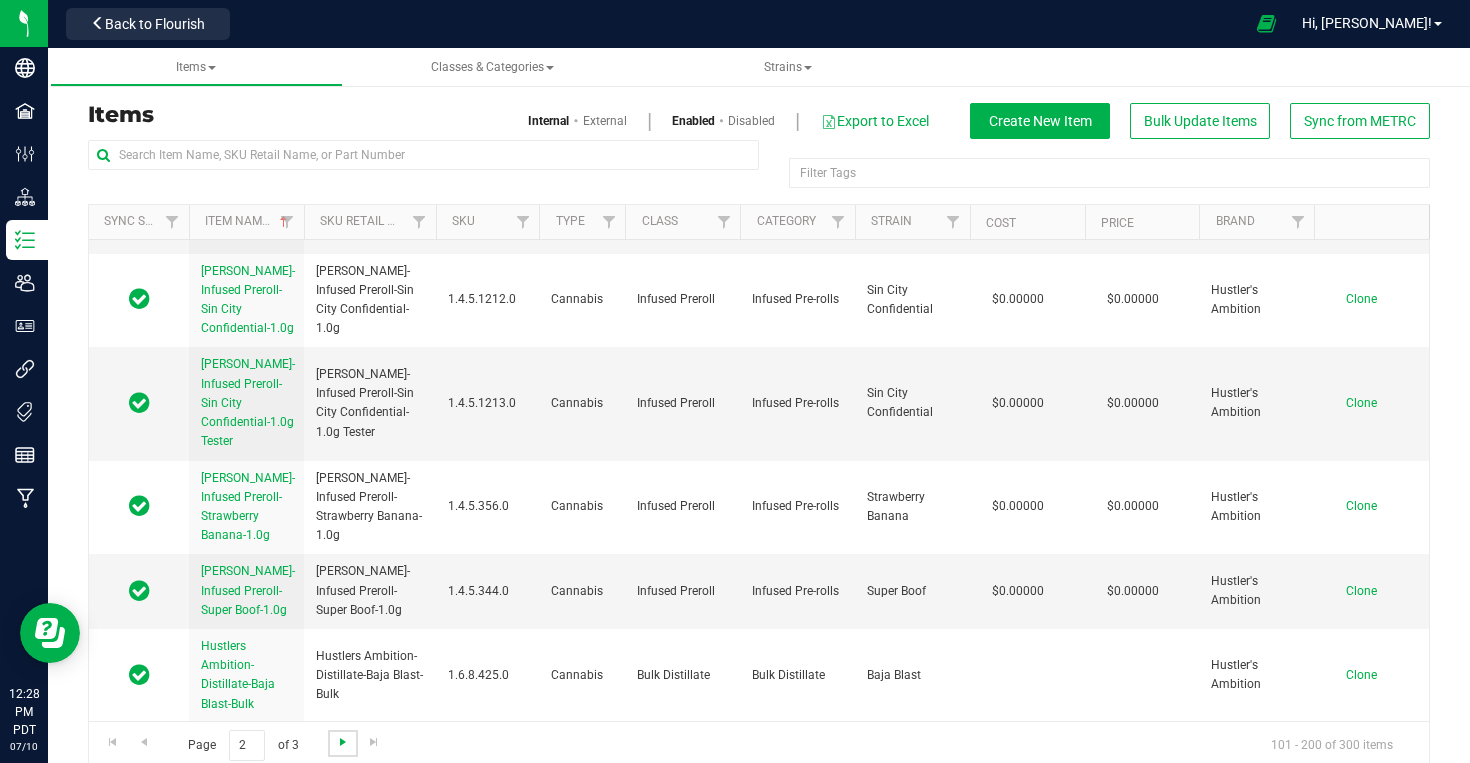 click at bounding box center [343, 742] 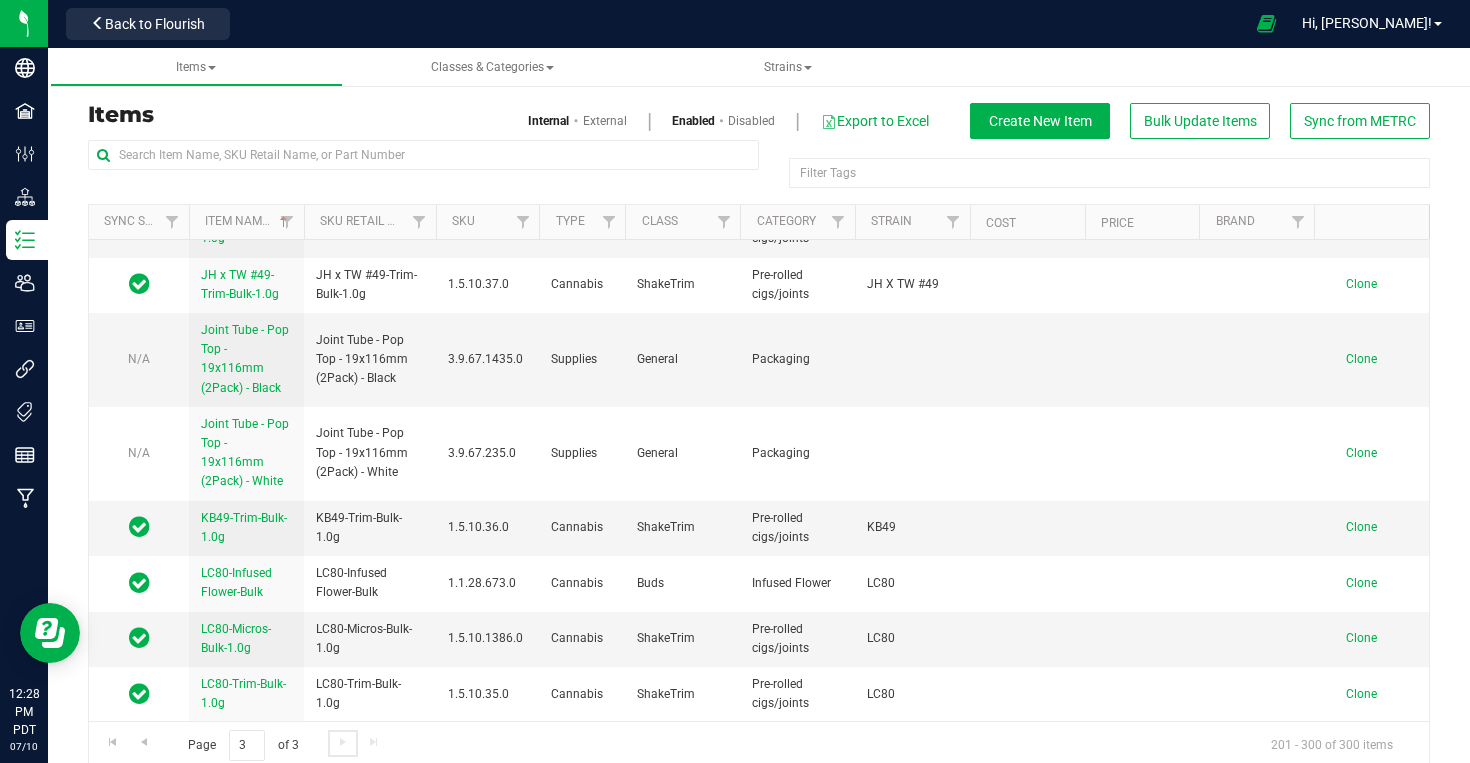 scroll, scrollTop: 0, scrollLeft: 0, axis: both 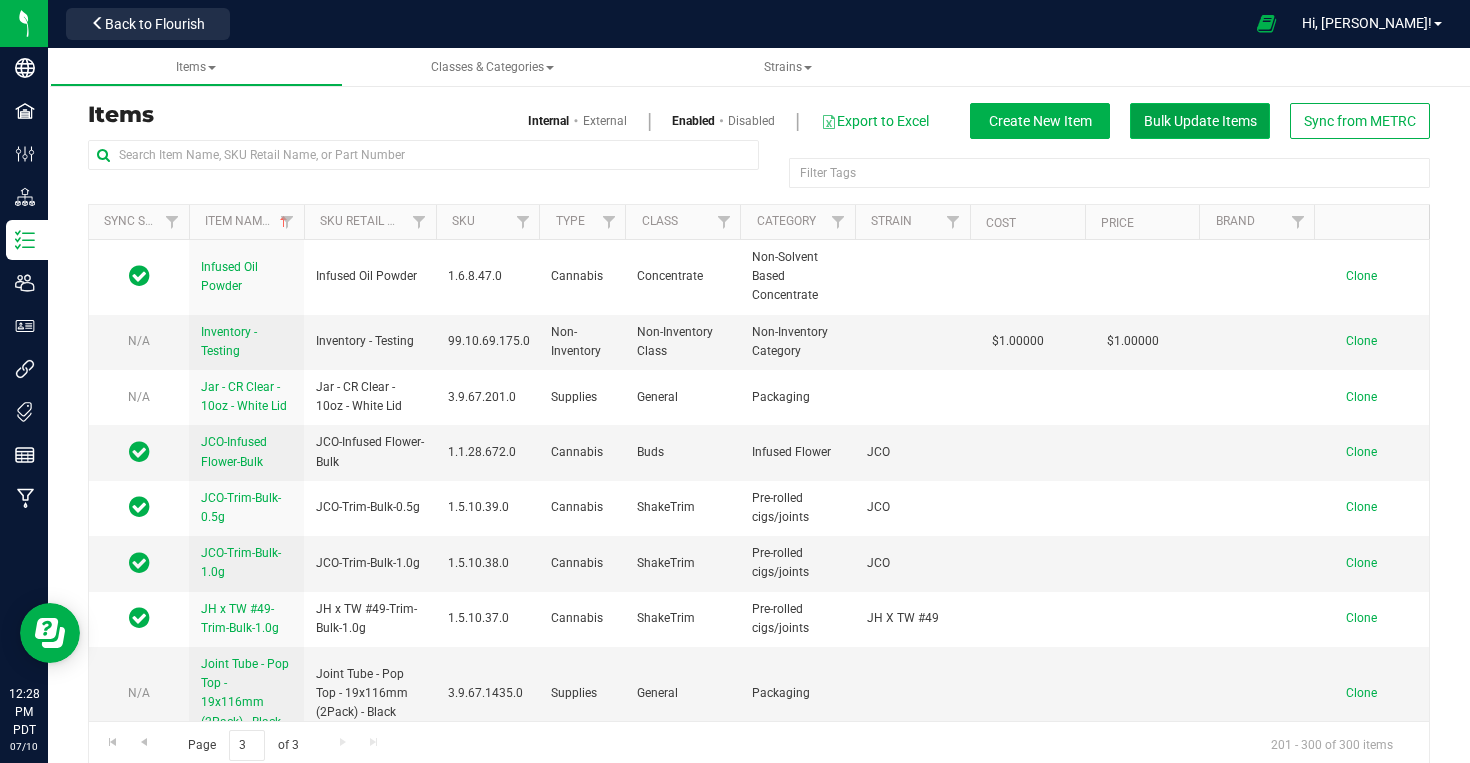 click on "Bulk Update Items" at bounding box center (1200, 121) 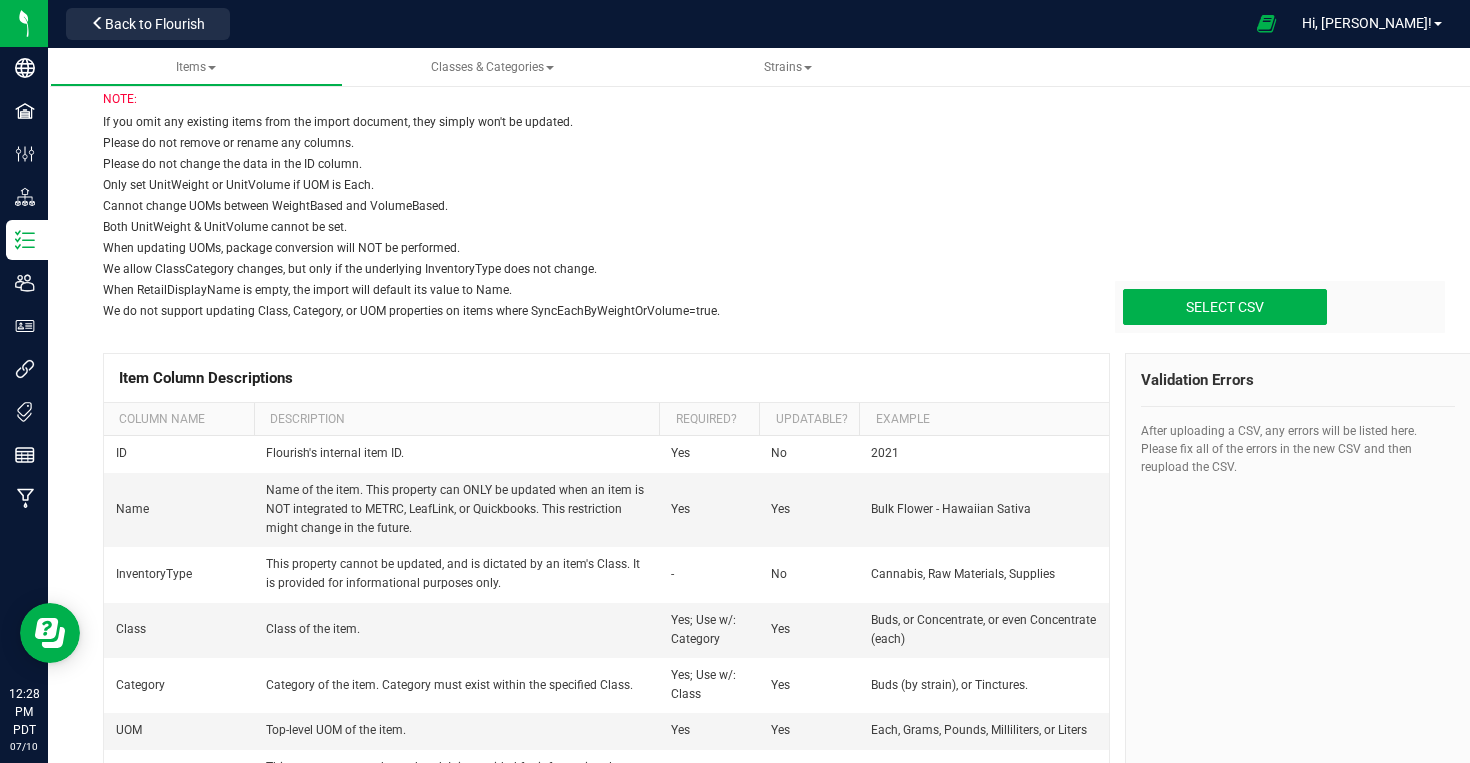 scroll, scrollTop: 436, scrollLeft: 0, axis: vertical 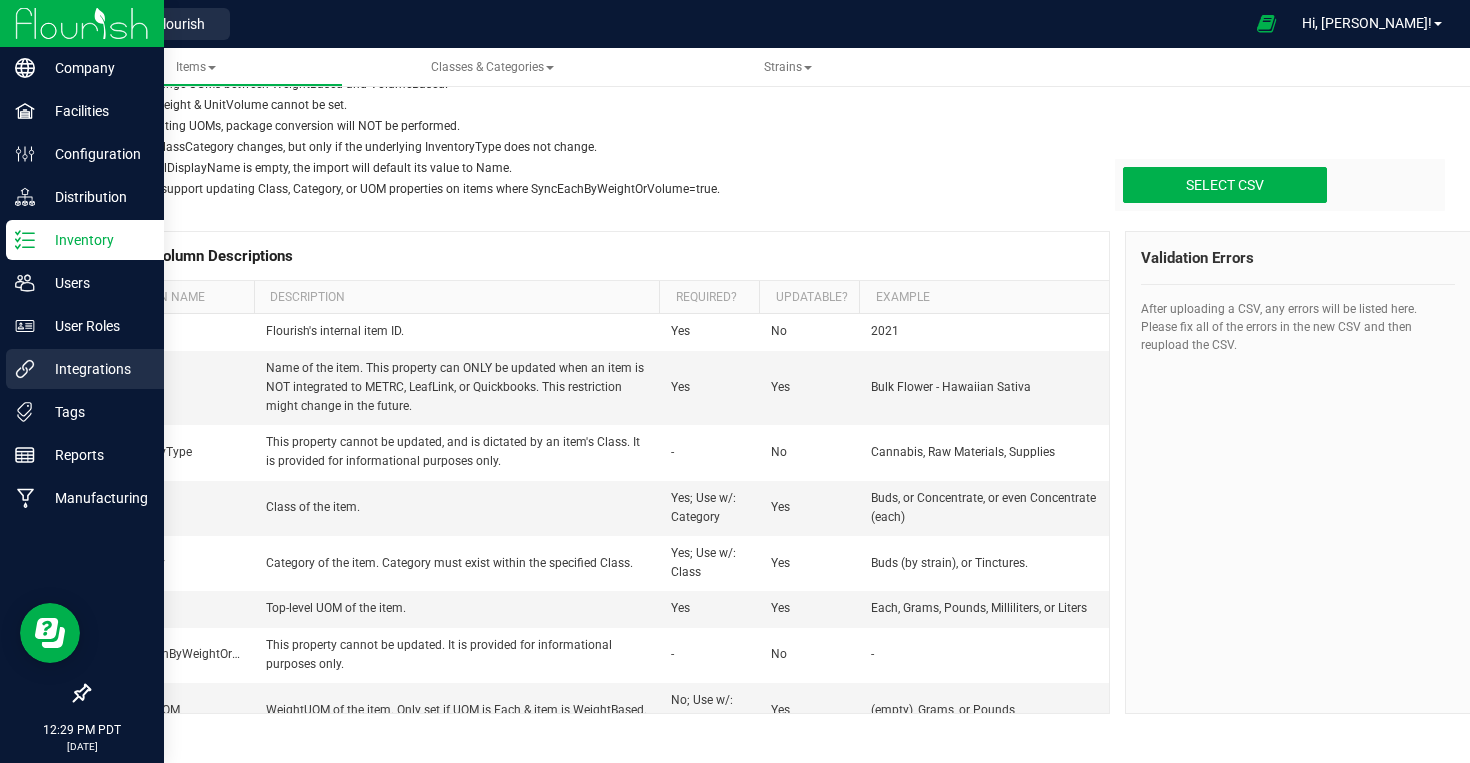 click on "Integrations" at bounding box center (95, 369) 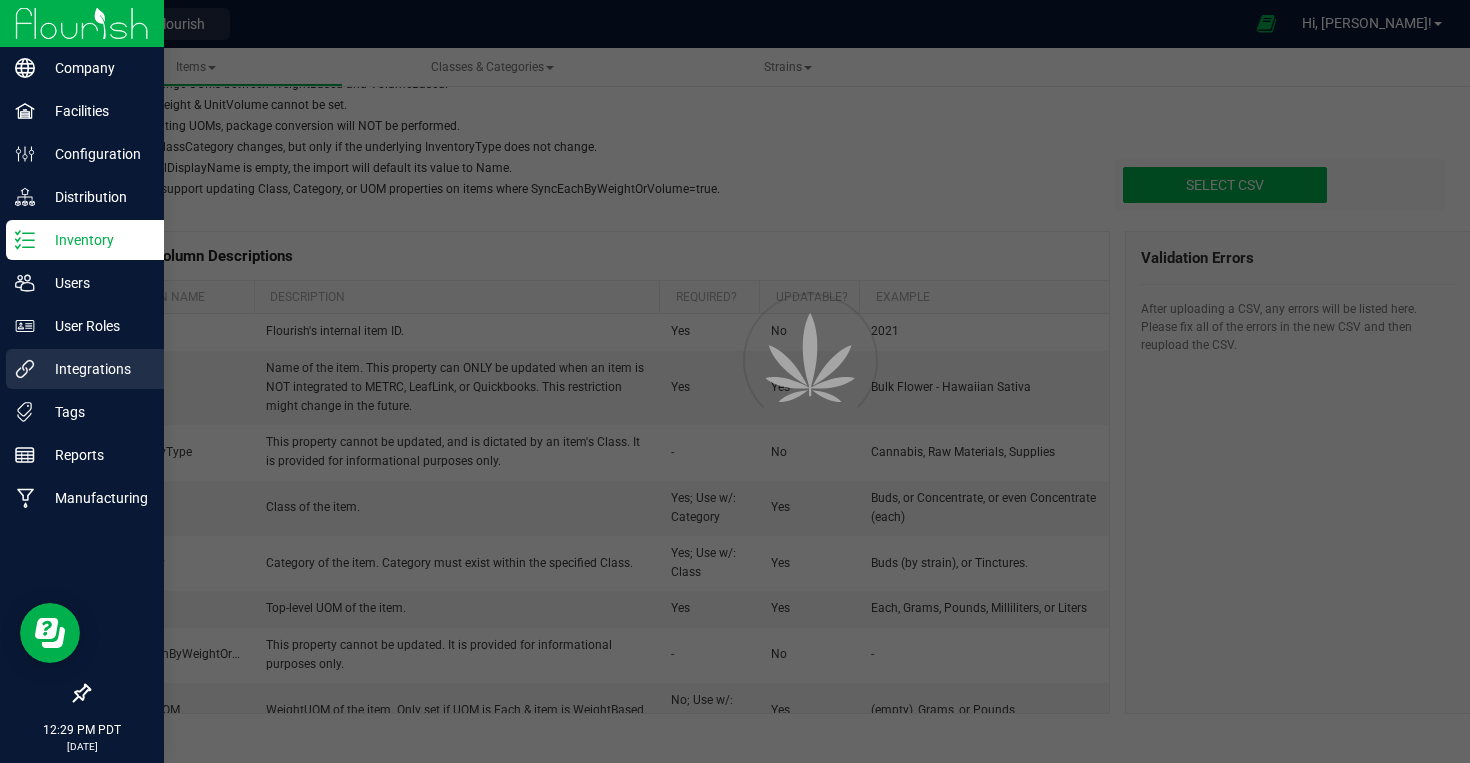 scroll, scrollTop: 170, scrollLeft: 0, axis: vertical 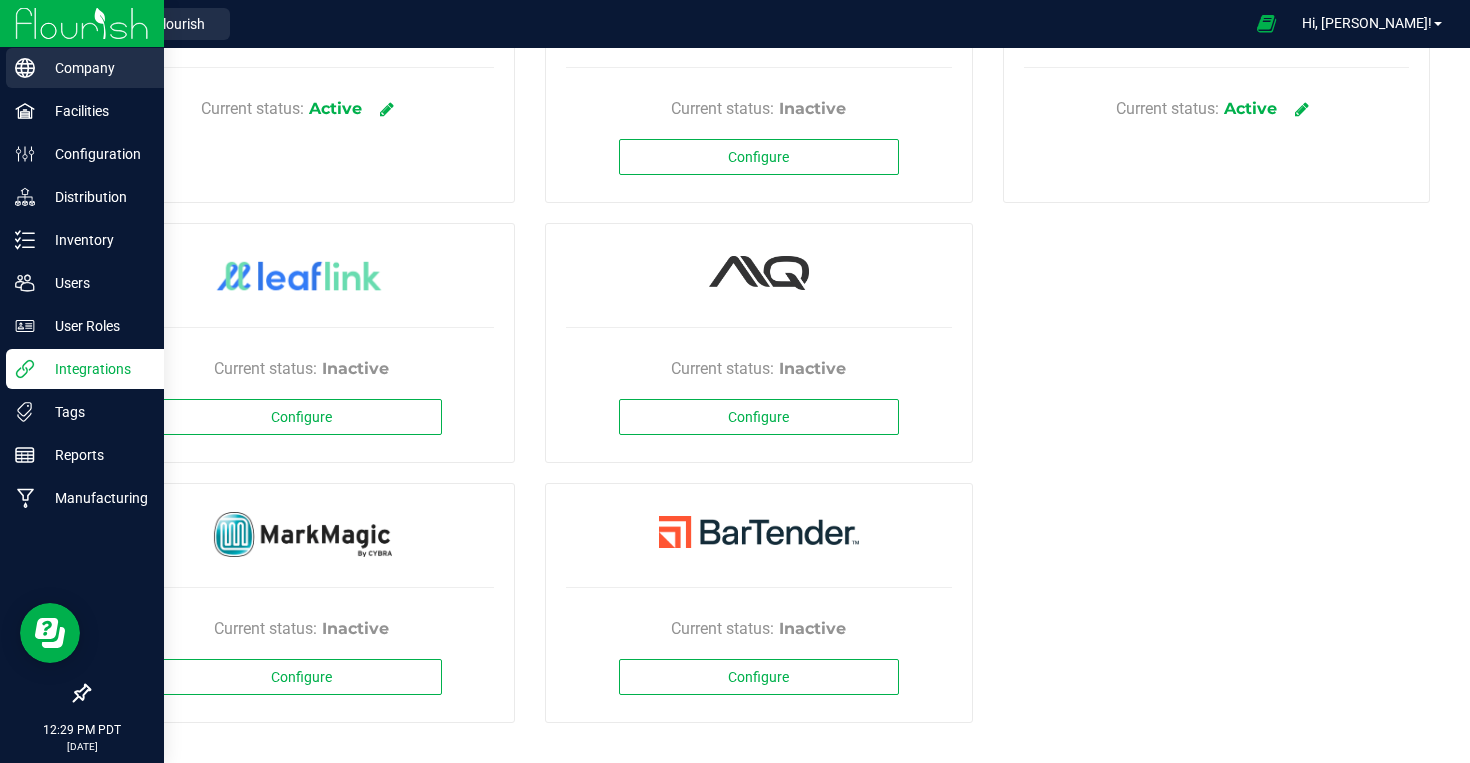 click on "Company" at bounding box center (95, 68) 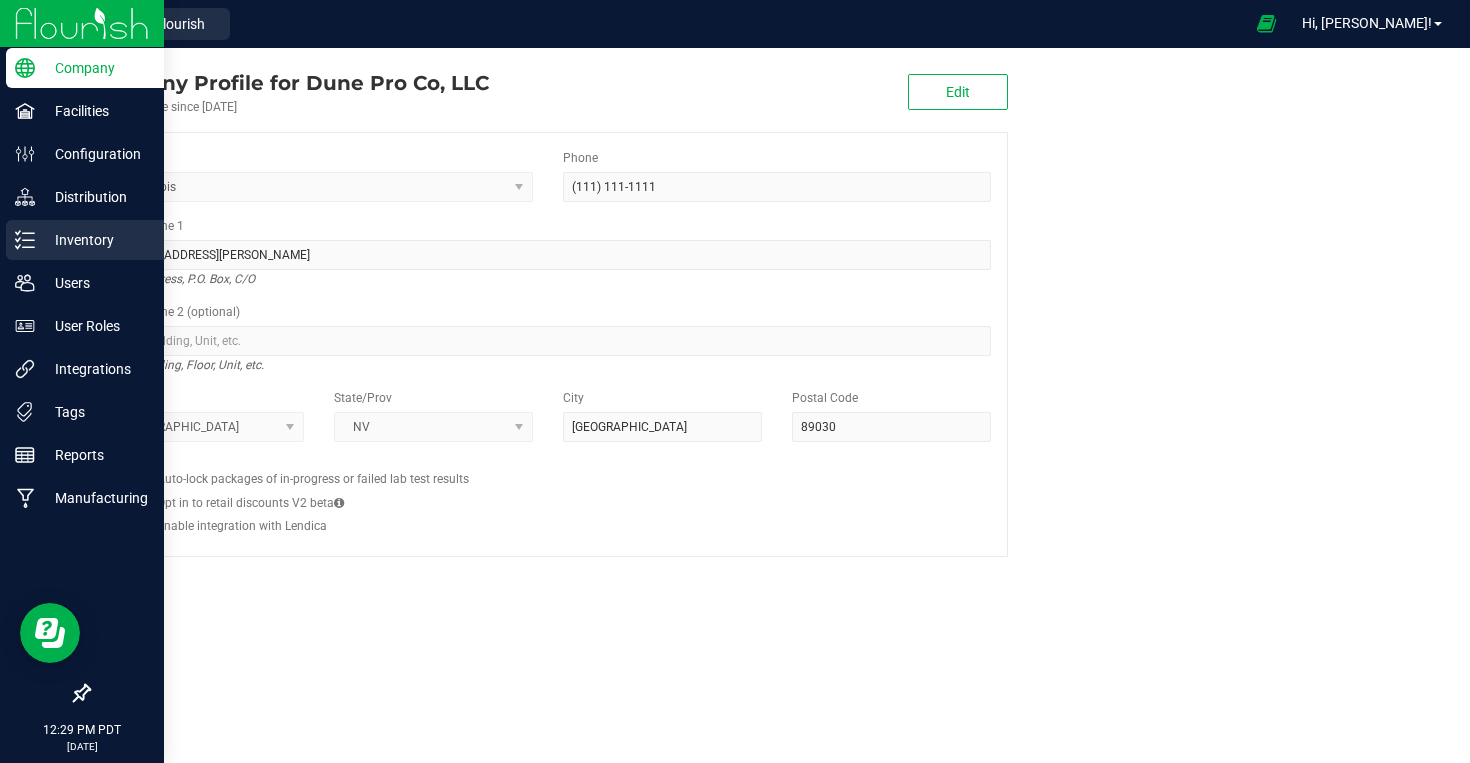 click on "Inventory" at bounding box center [95, 240] 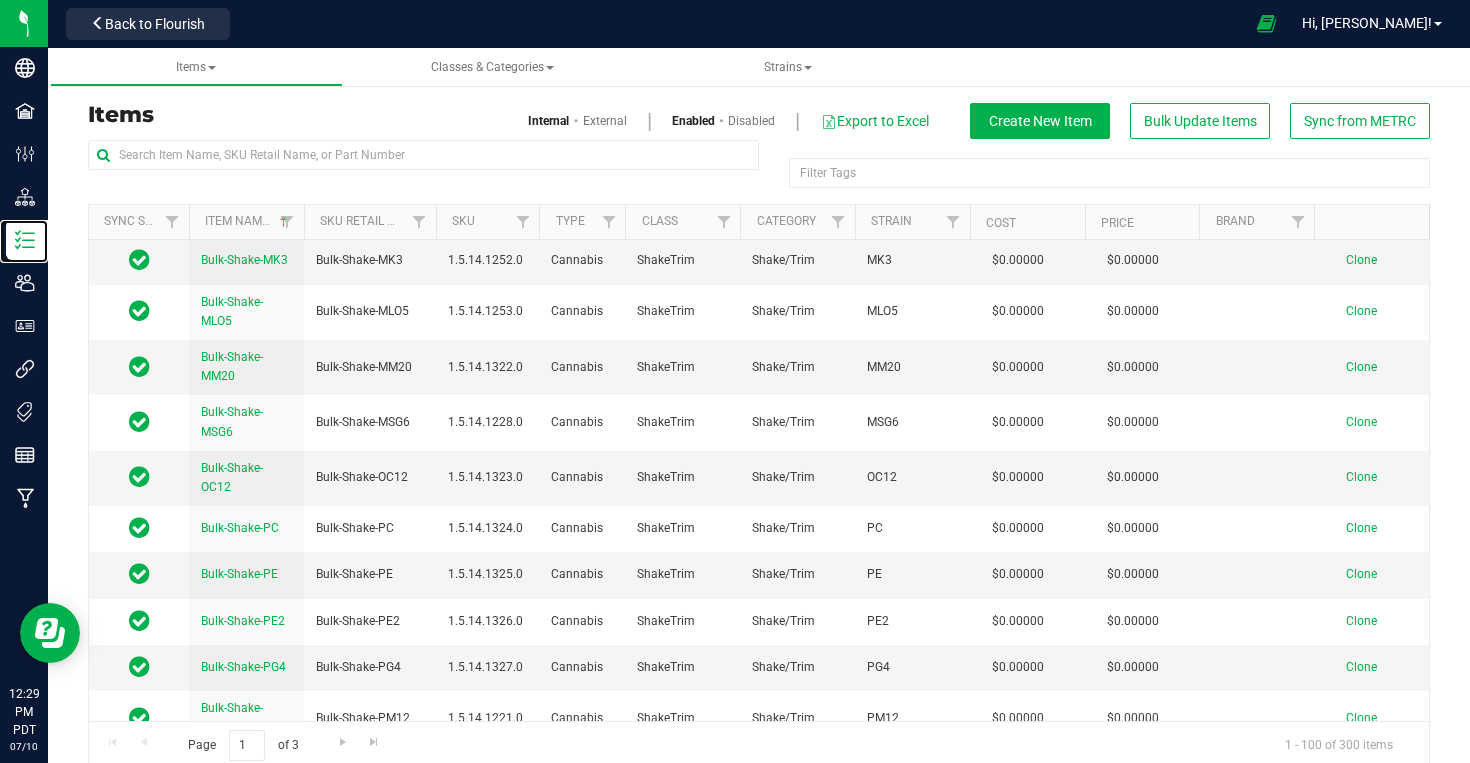 scroll, scrollTop: 4722, scrollLeft: 0, axis: vertical 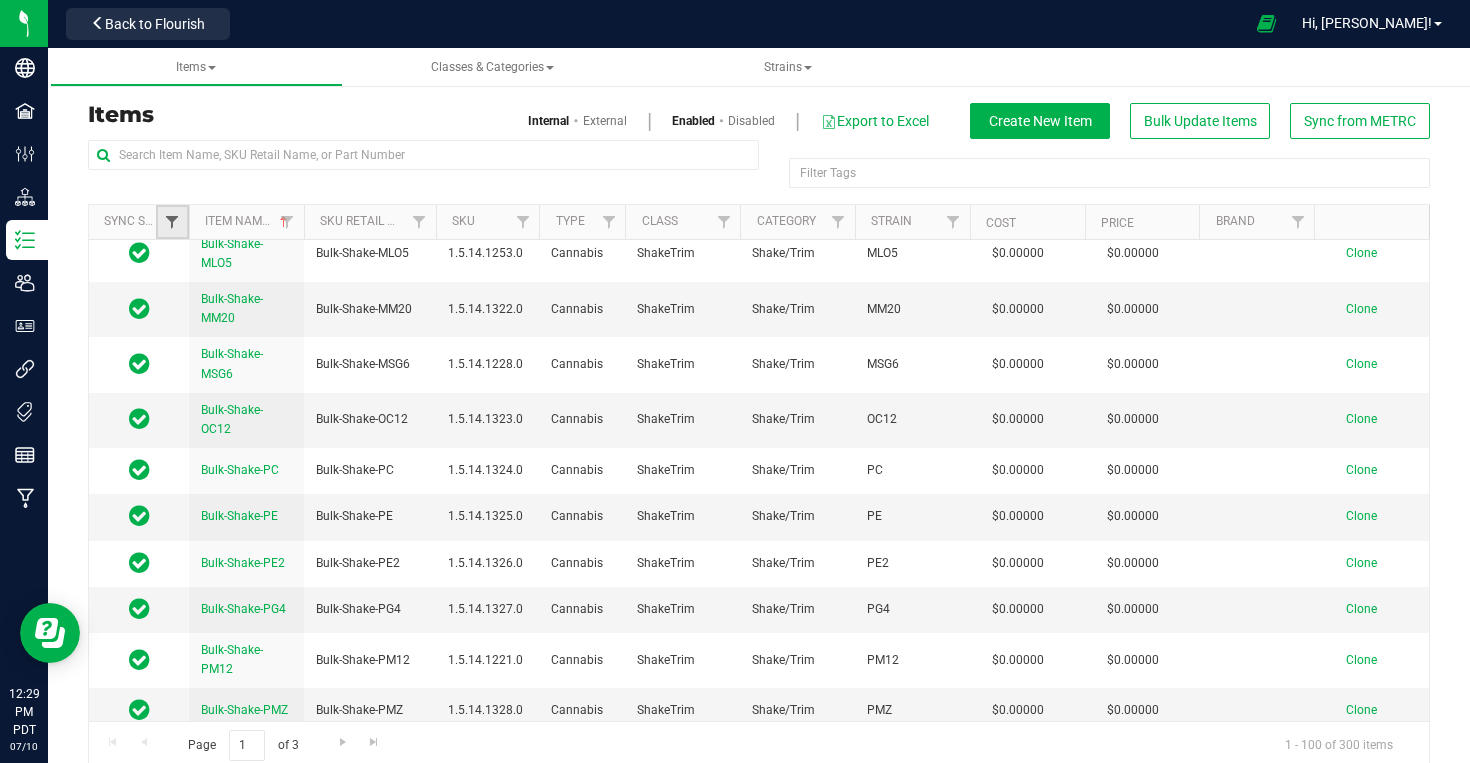 click at bounding box center [172, 222] 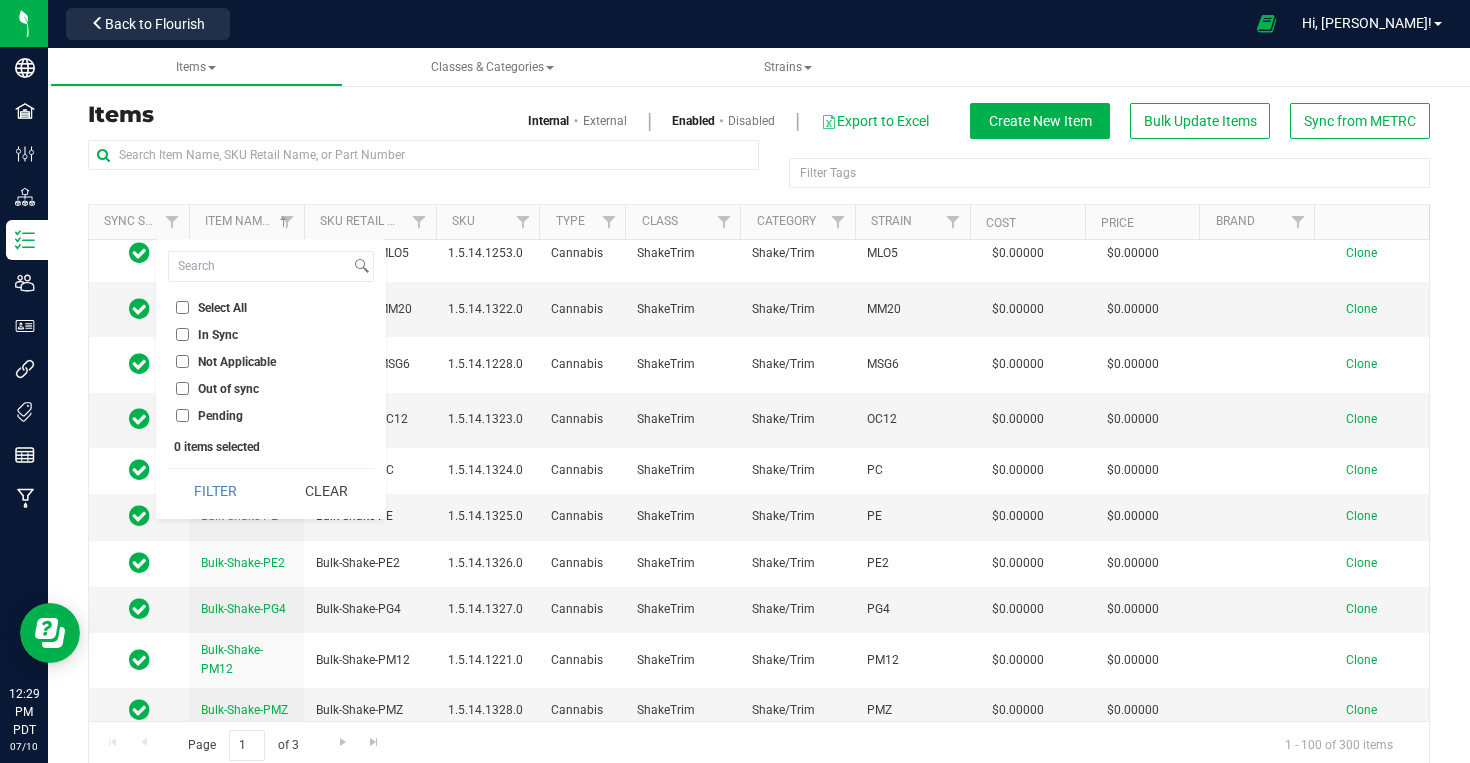 click on "Out of sync" at bounding box center (271, 388) 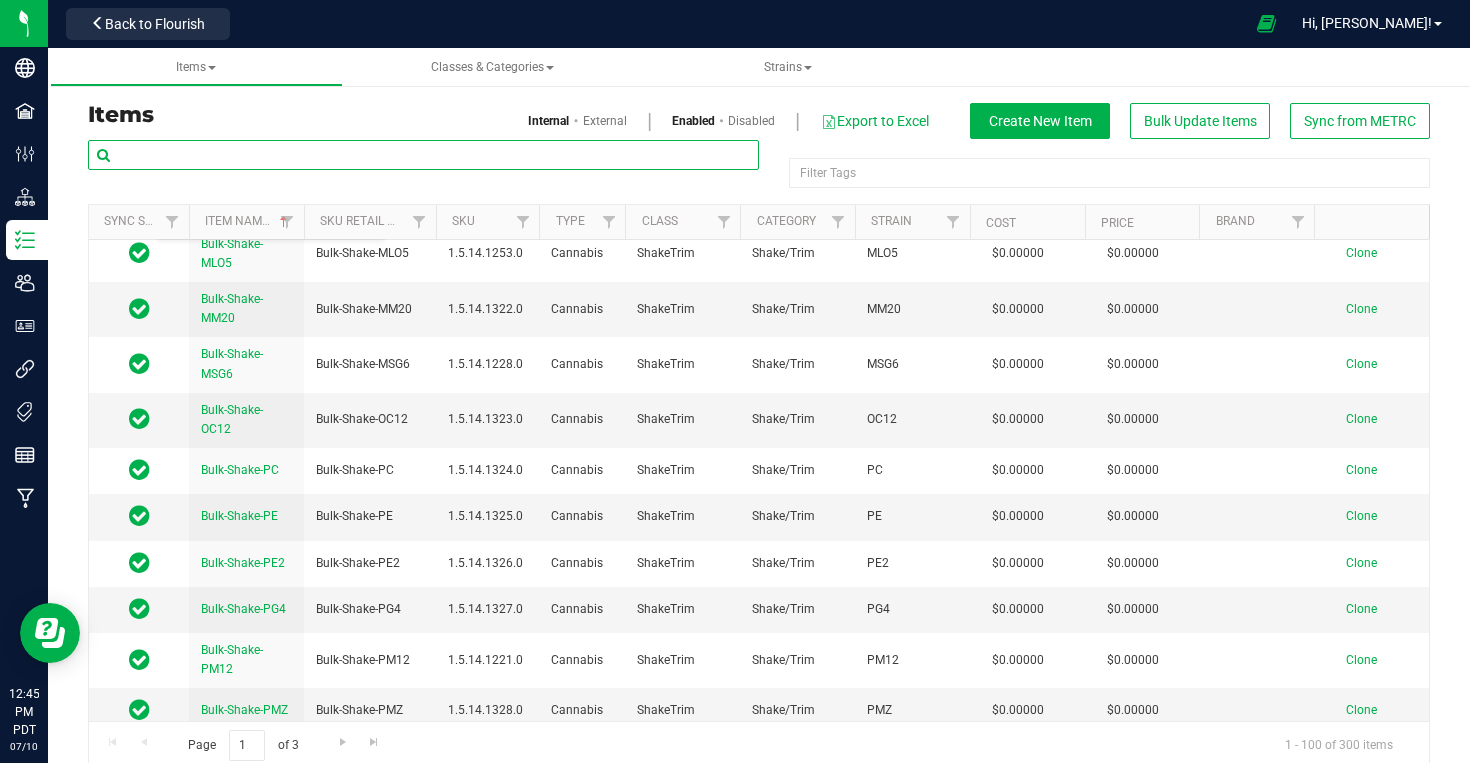 click at bounding box center [423, 155] 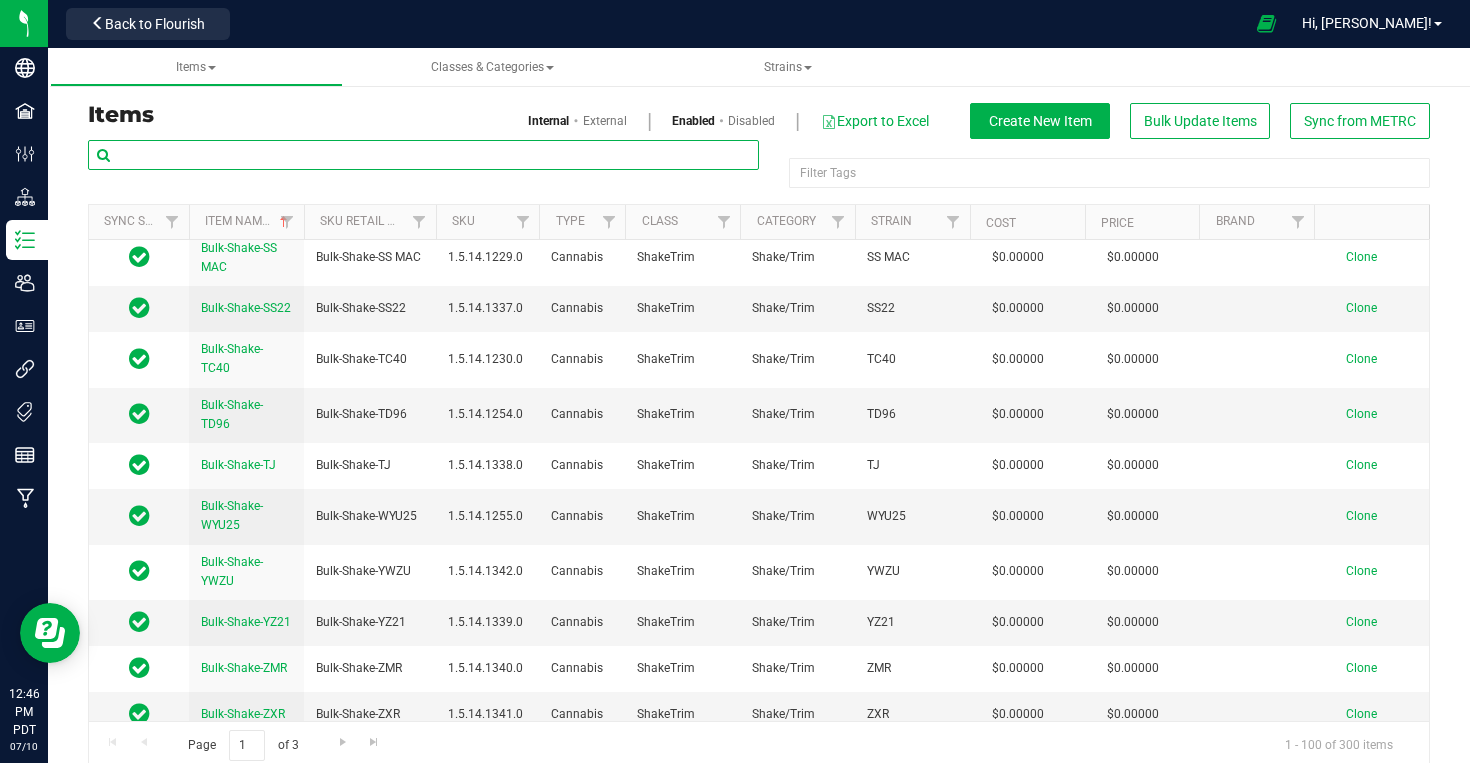 scroll, scrollTop: 5742, scrollLeft: 0, axis: vertical 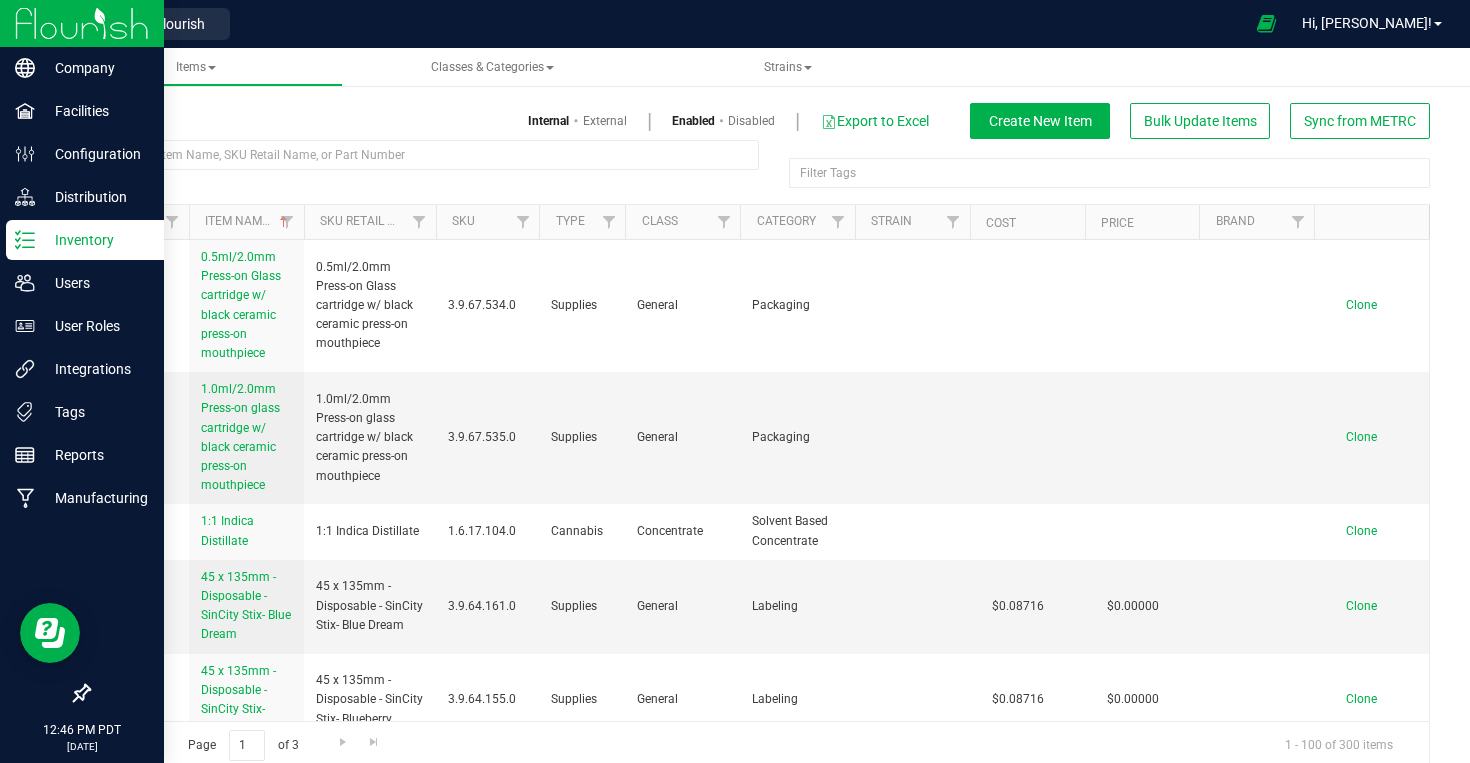 click on "Inventory" at bounding box center [95, 240] 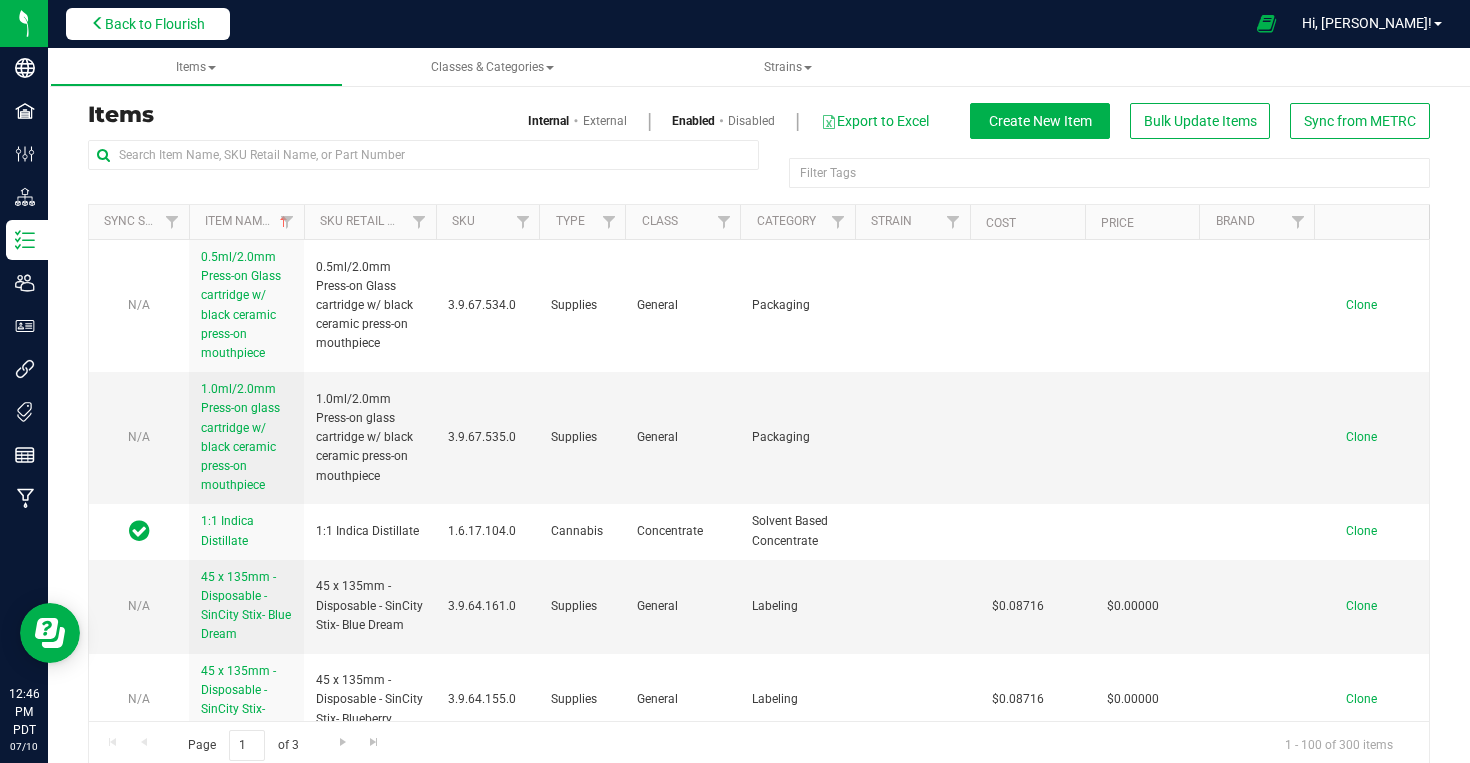 click on "Back to Flourish" at bounding box center (148, 24) 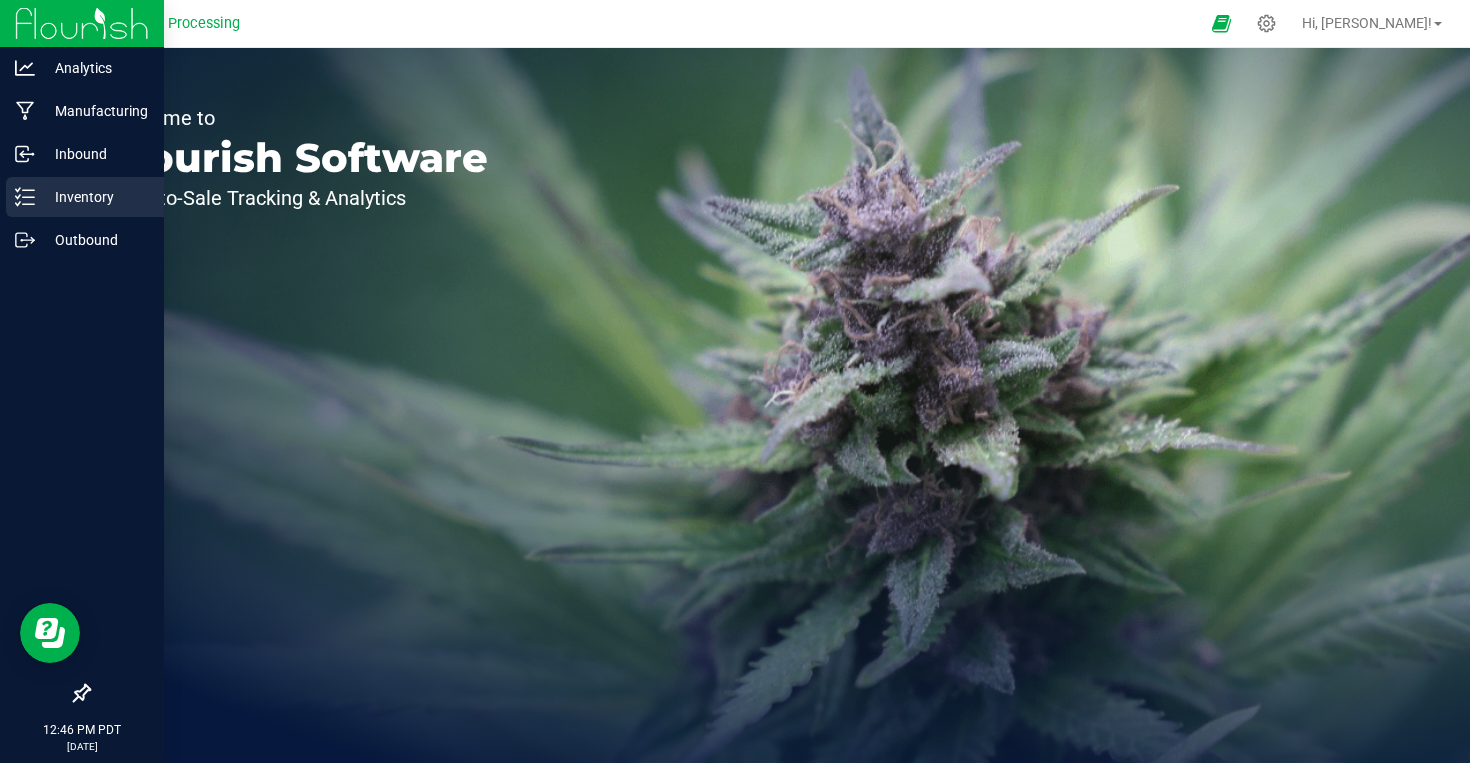 click on "Inventory" at bounding box center (95, 197) 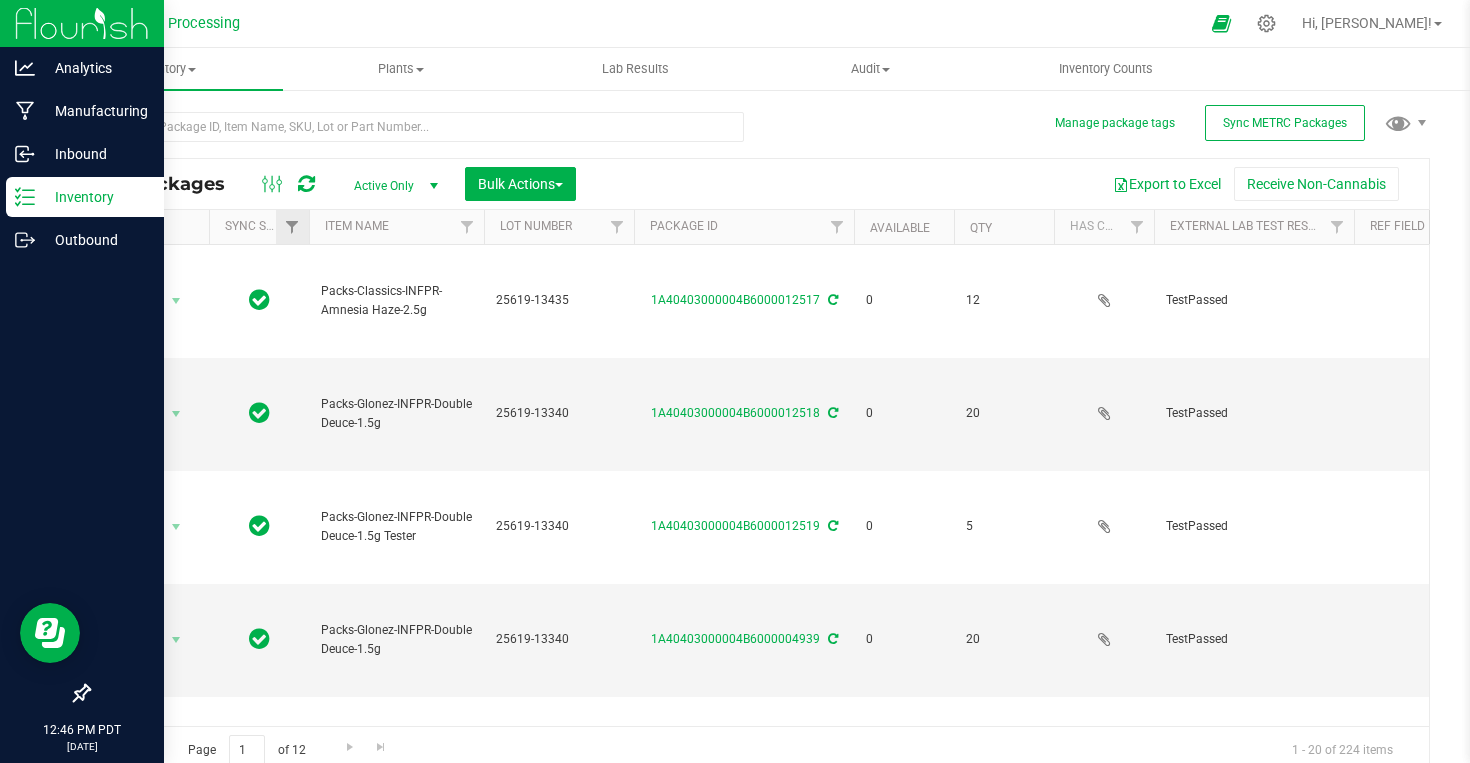 scroll, scrollTop: 11, scrollLeft: 0, axis: vertical 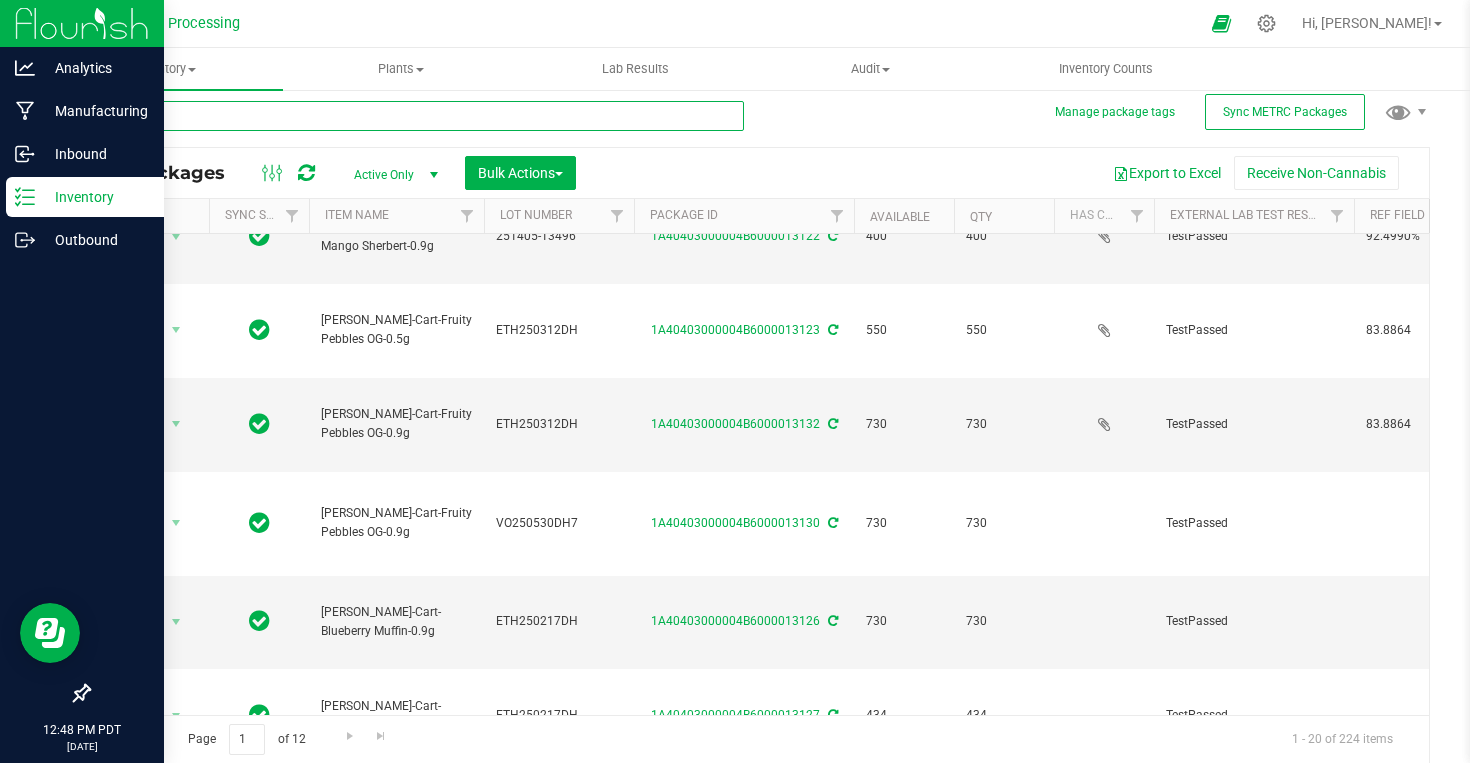 click at bounding box center (416, 116) 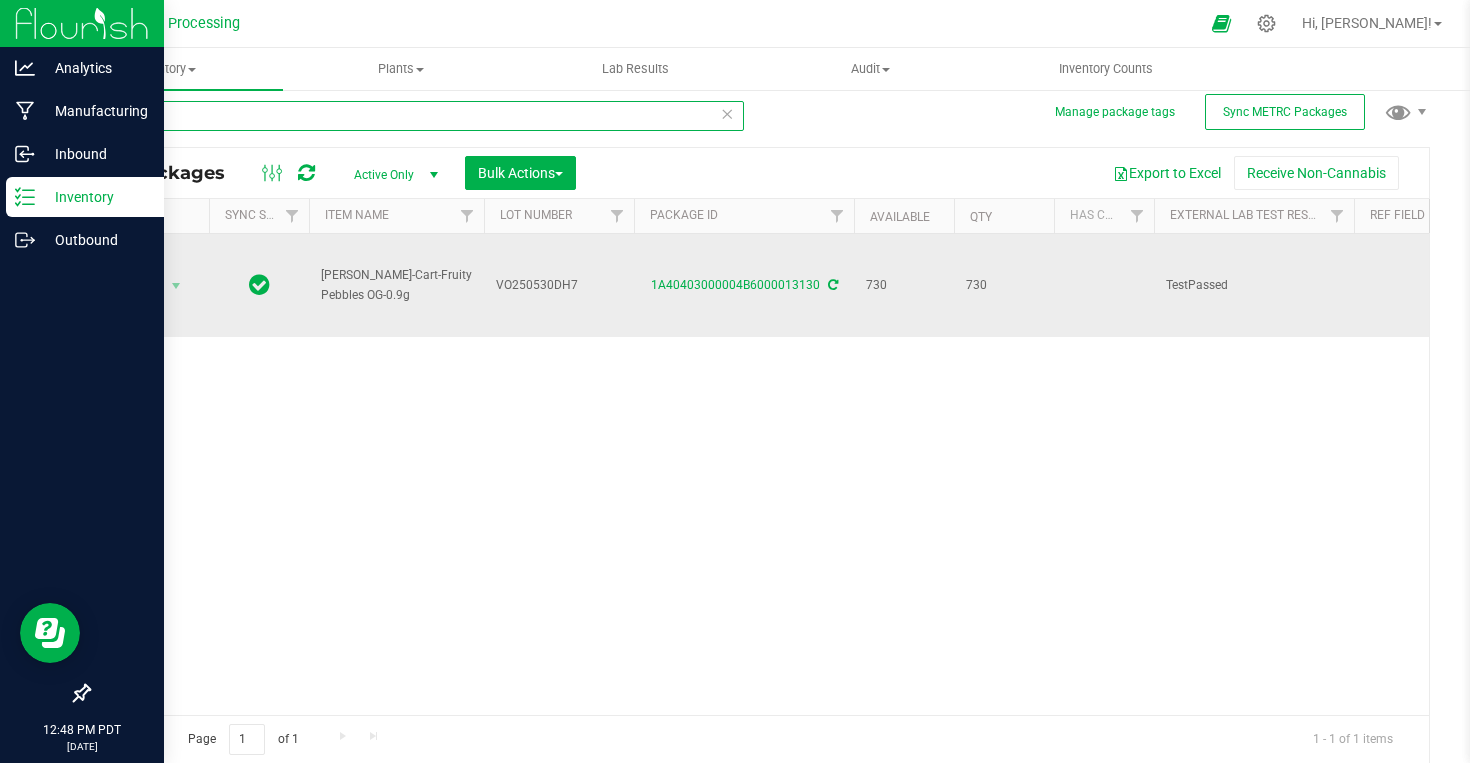 scroll, scrollTop: 0, scrollLeft: 266, axis: horizontal 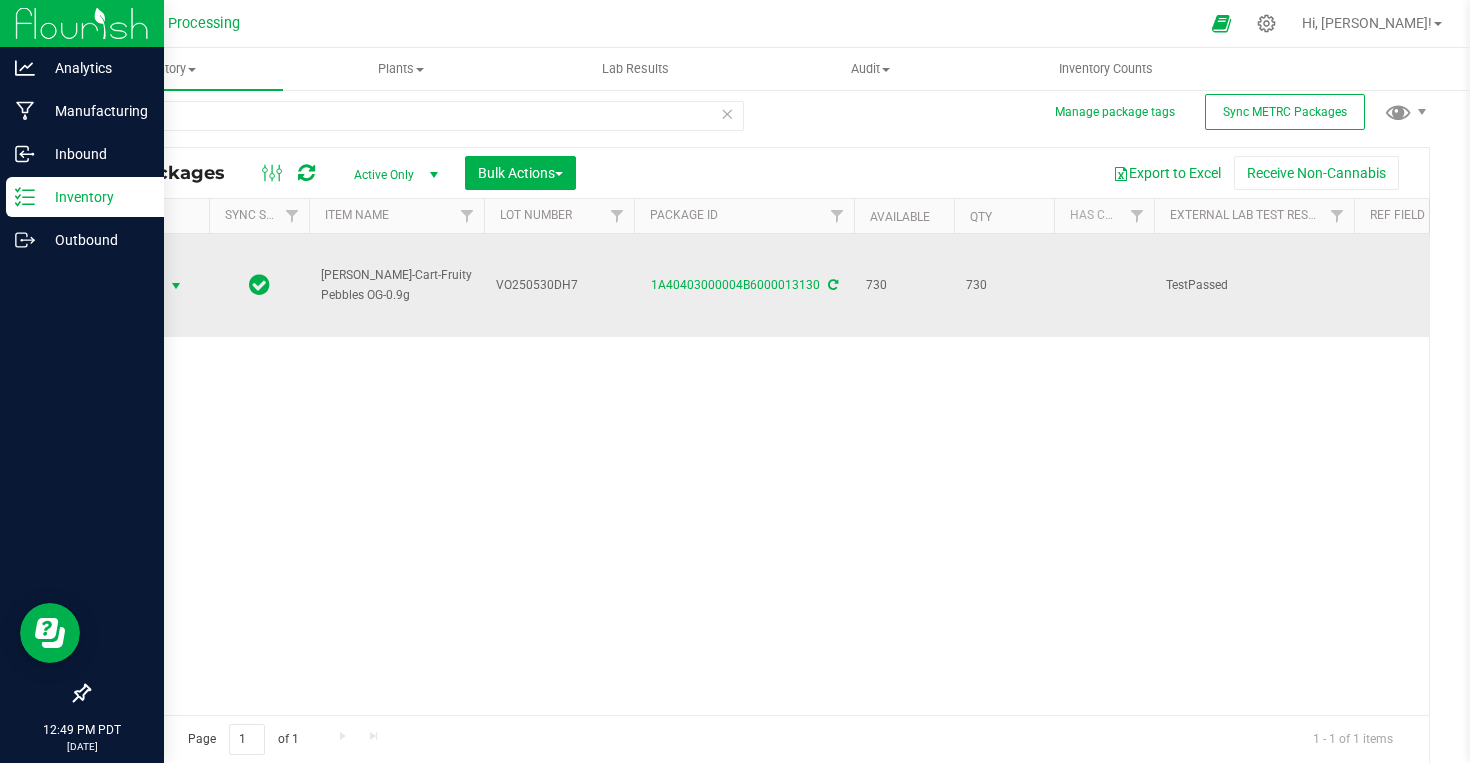 click at bounding box center (176, 286) 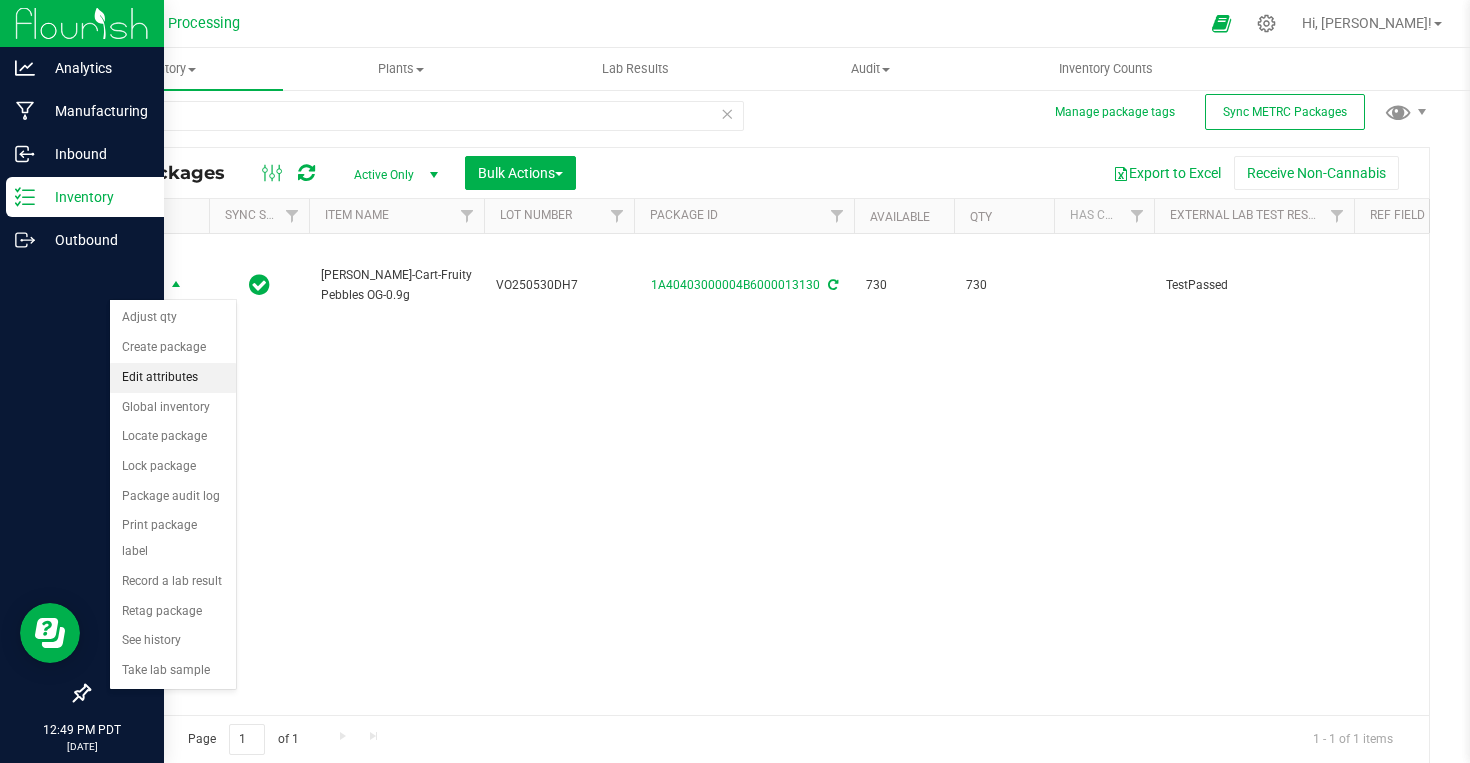 click on "Edit attributes" at bounding box center [173, 378] 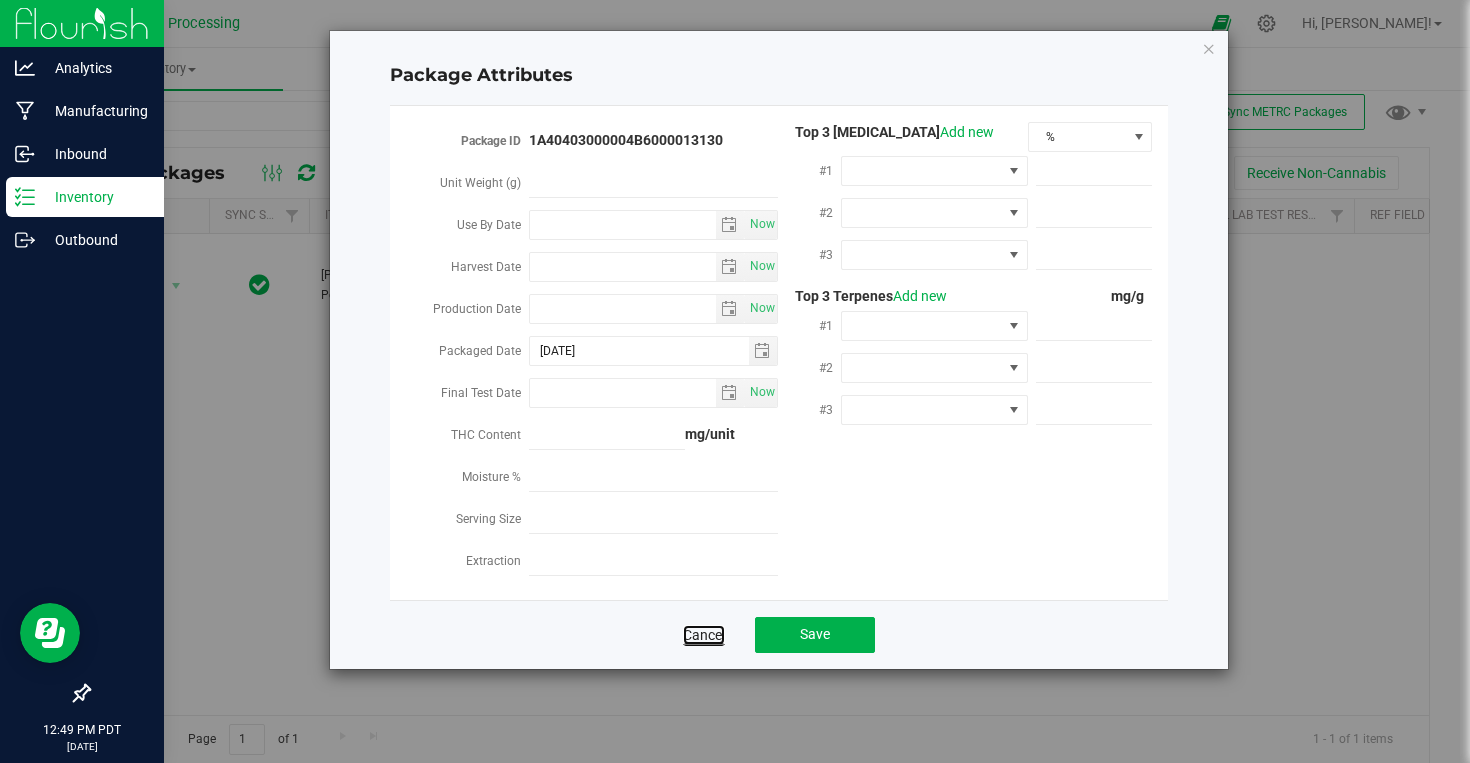 click on "Cancel" at bounding box center (704, 635) 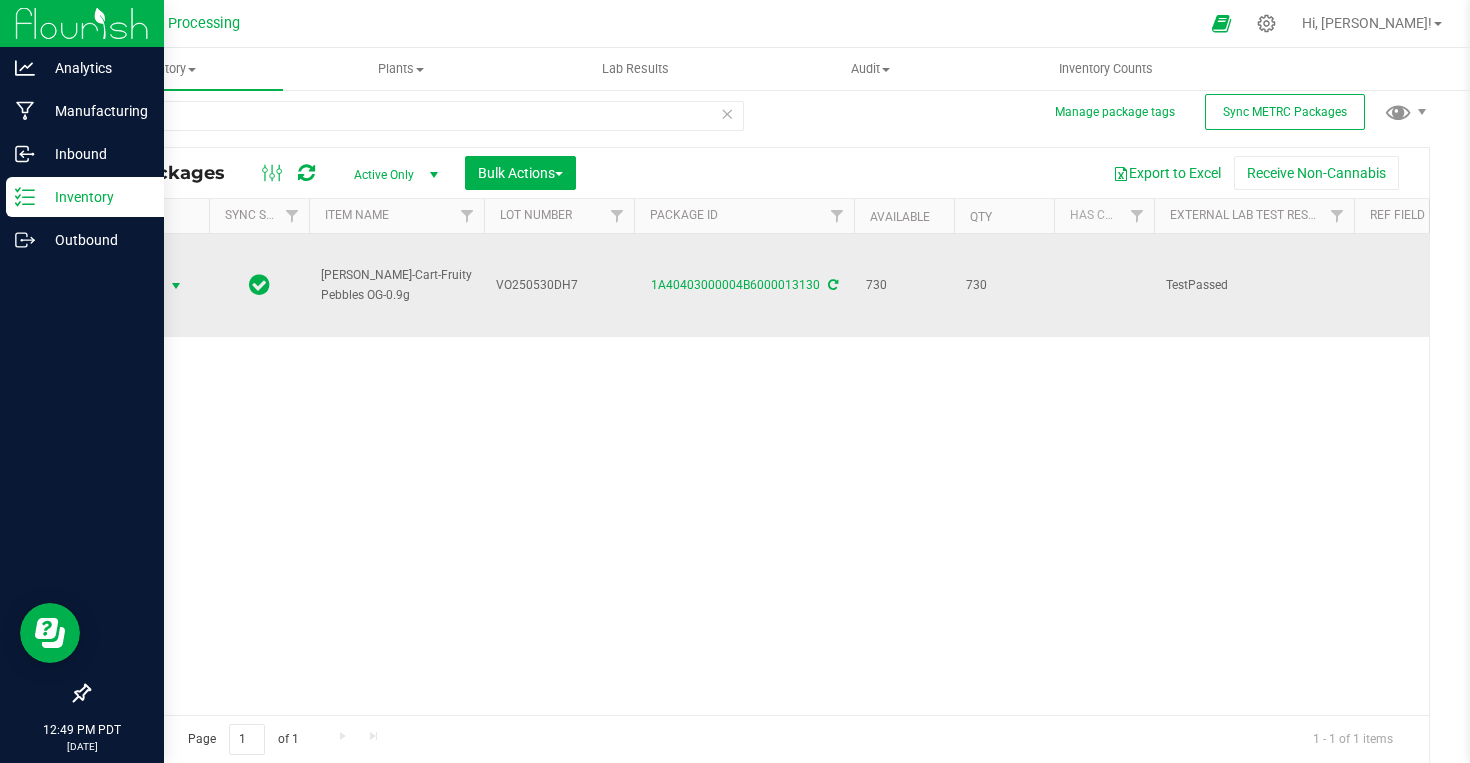 click on "[PERSON_NAME]-Cart-Fruity Pebbles OG-0.9g" at bounding box center (396, 285) 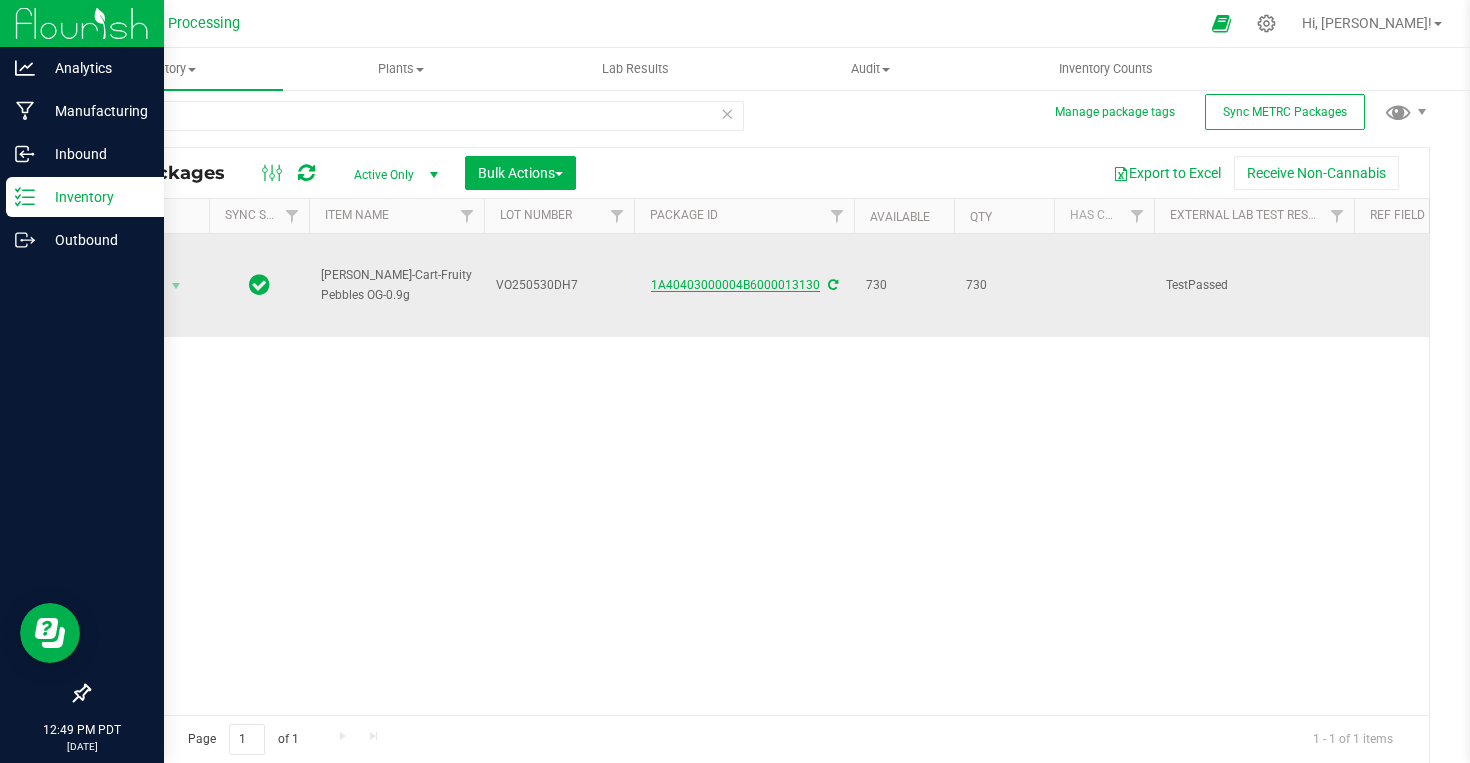 click on "1A40403000004B6000013130" at bounding box center [735, 285] 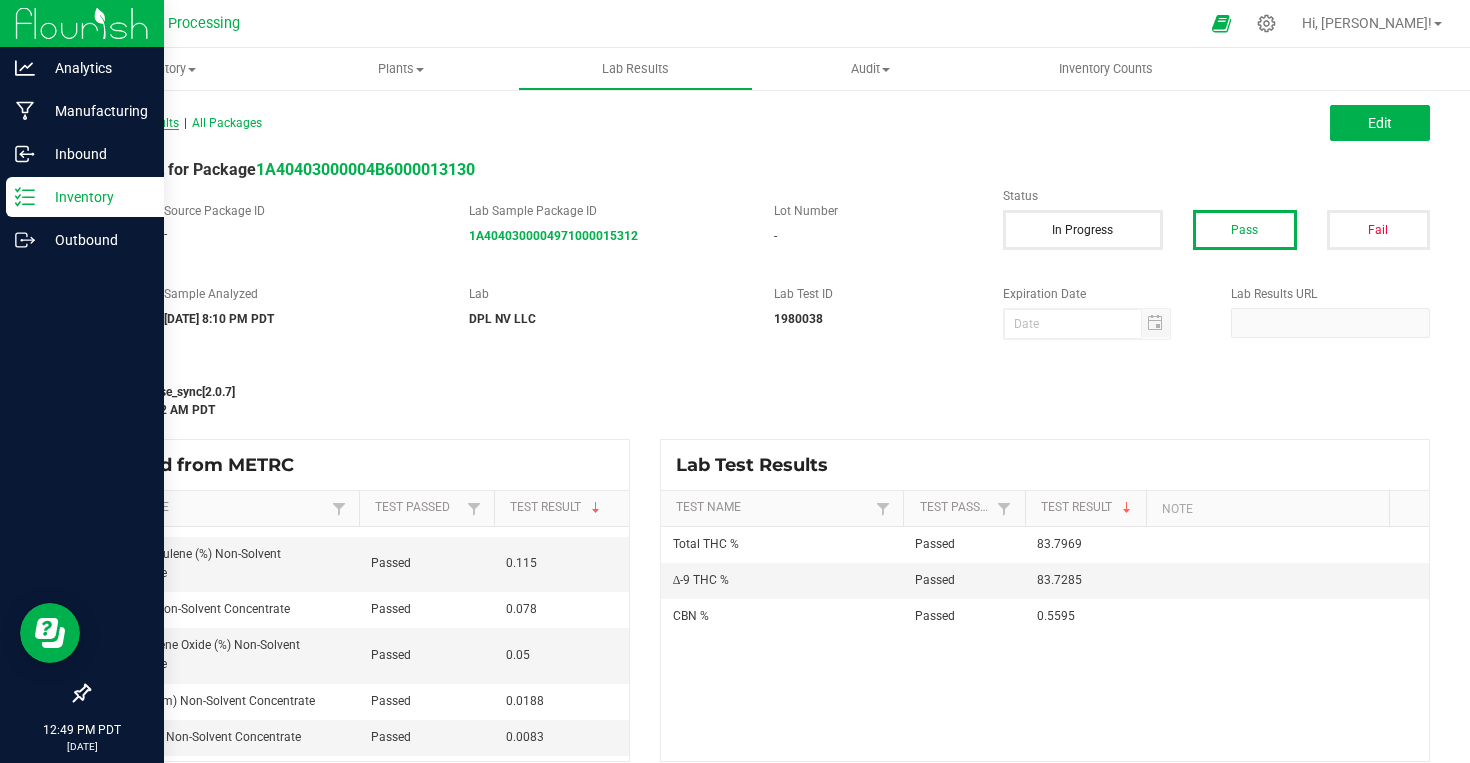 click on "All Lab Results" at bounding box center (133, 123) 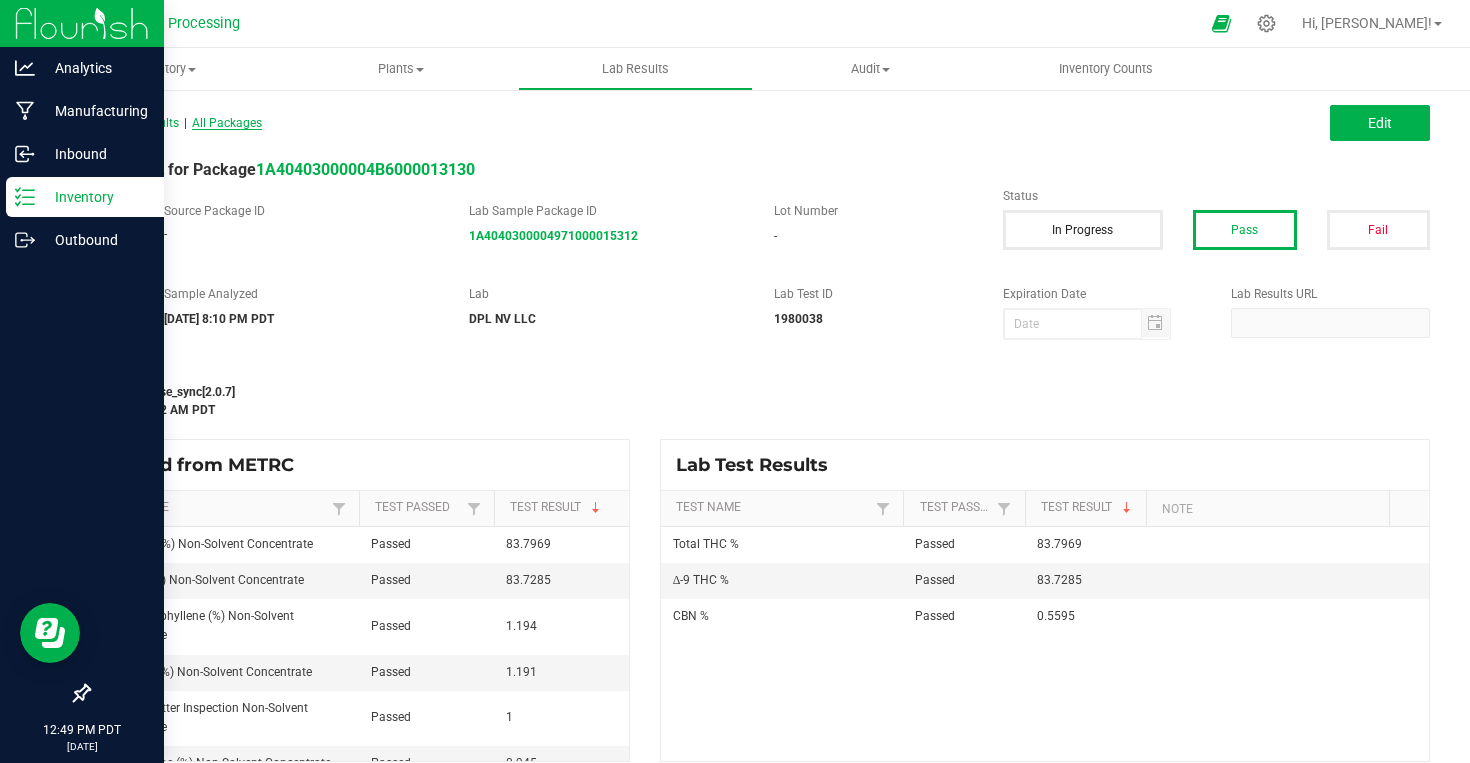 click on "All Packages" at bounding box center [227, 123] 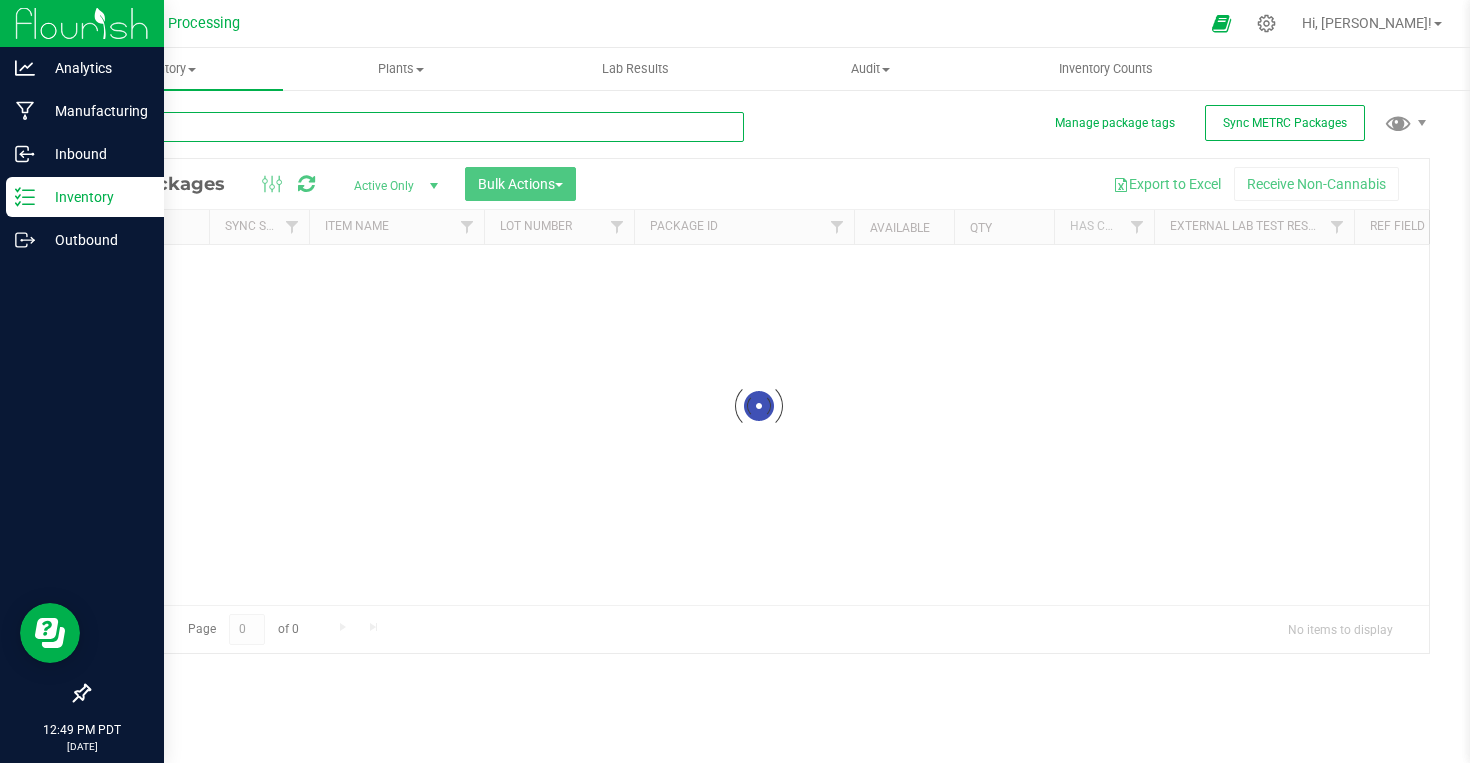 click at bounding box center (416, 127) 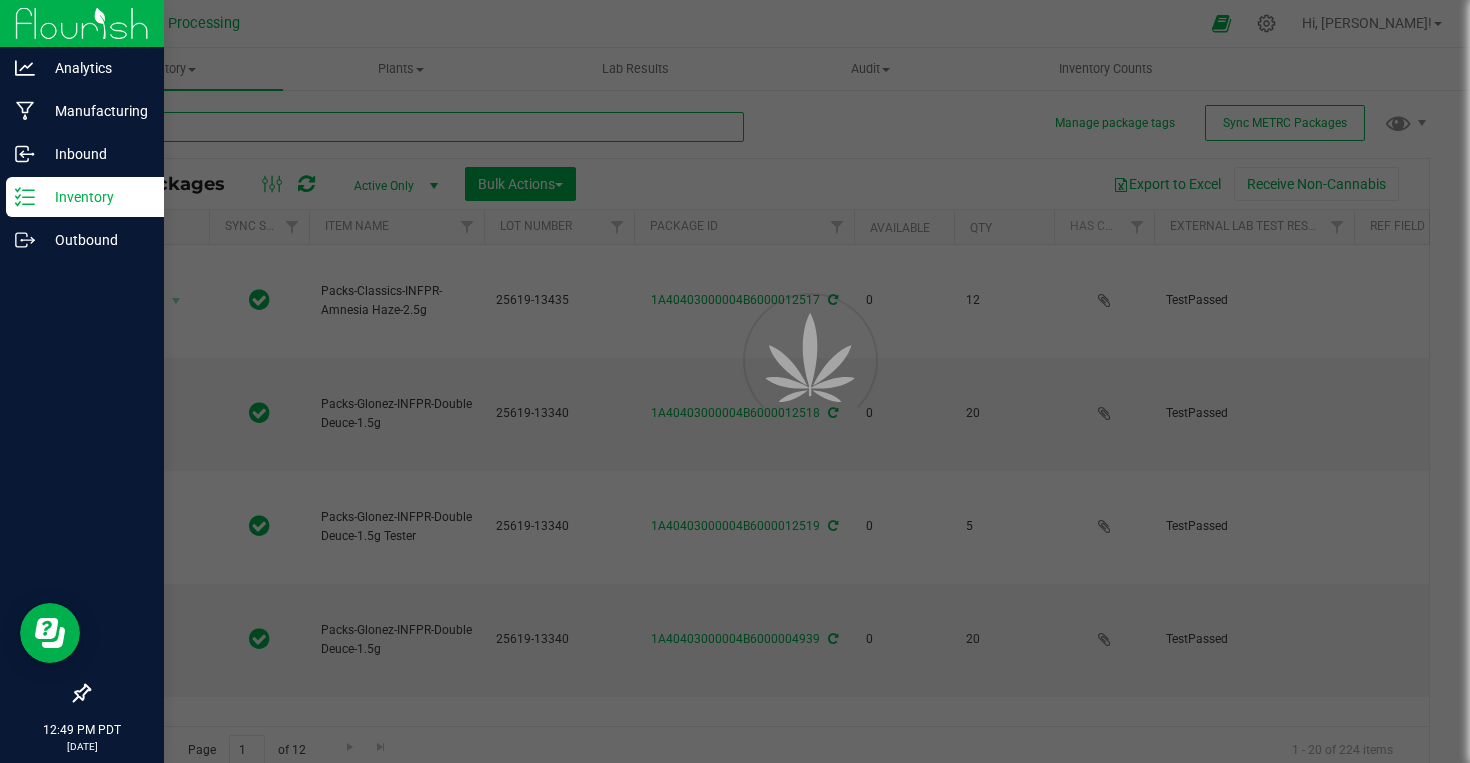 type on "13130" 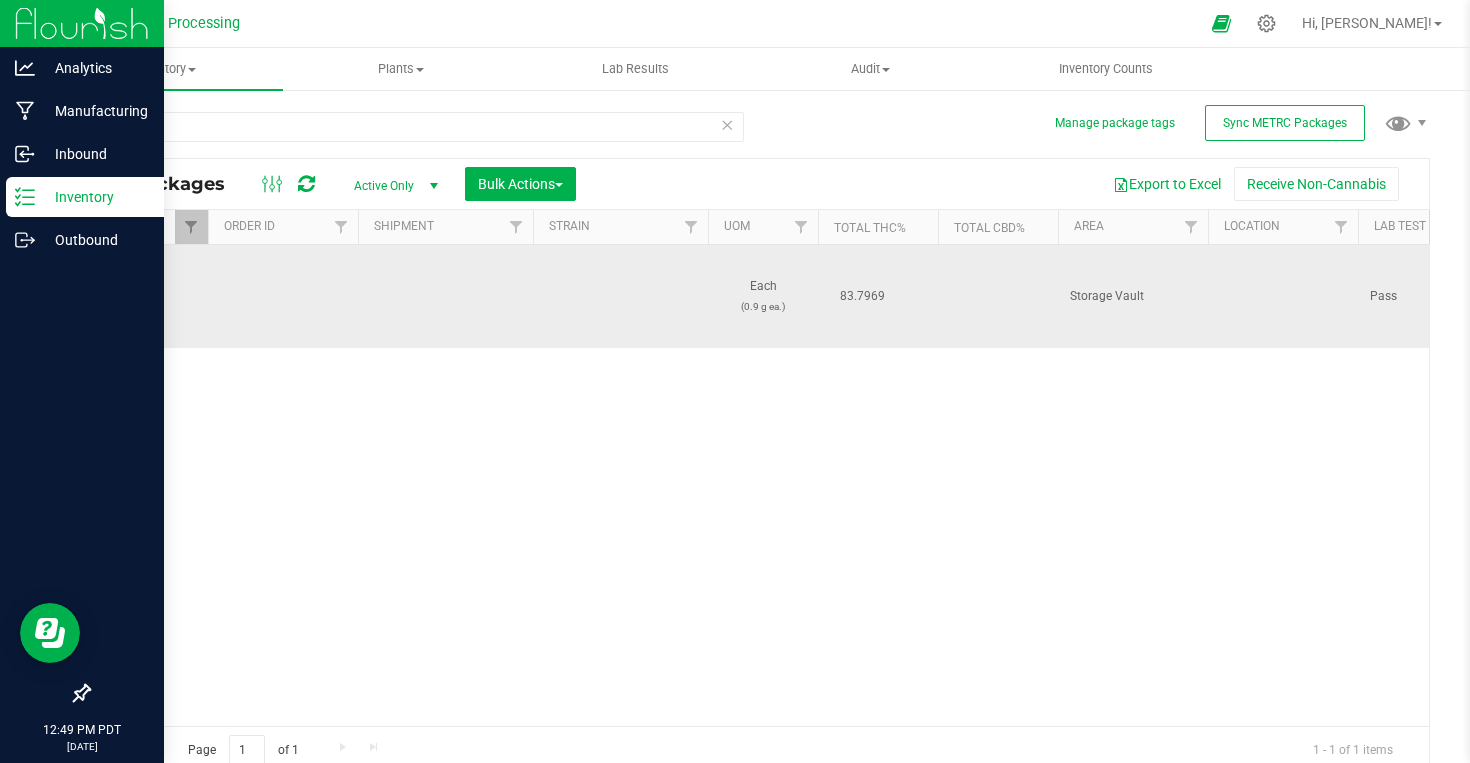 click at bounding box center [620, 296] 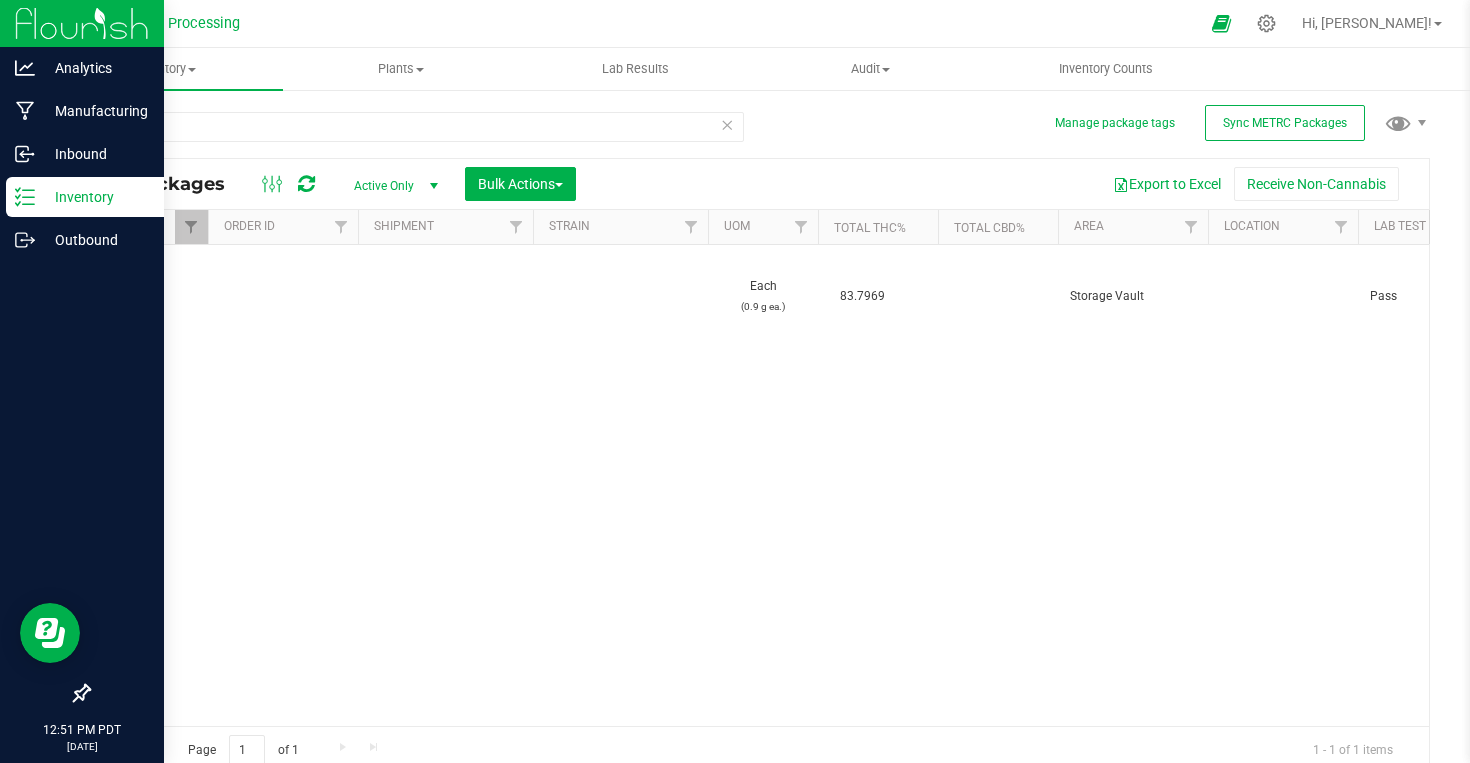 scroll, scrollTop: 0, scrollLeft: 724, axis: horizontal 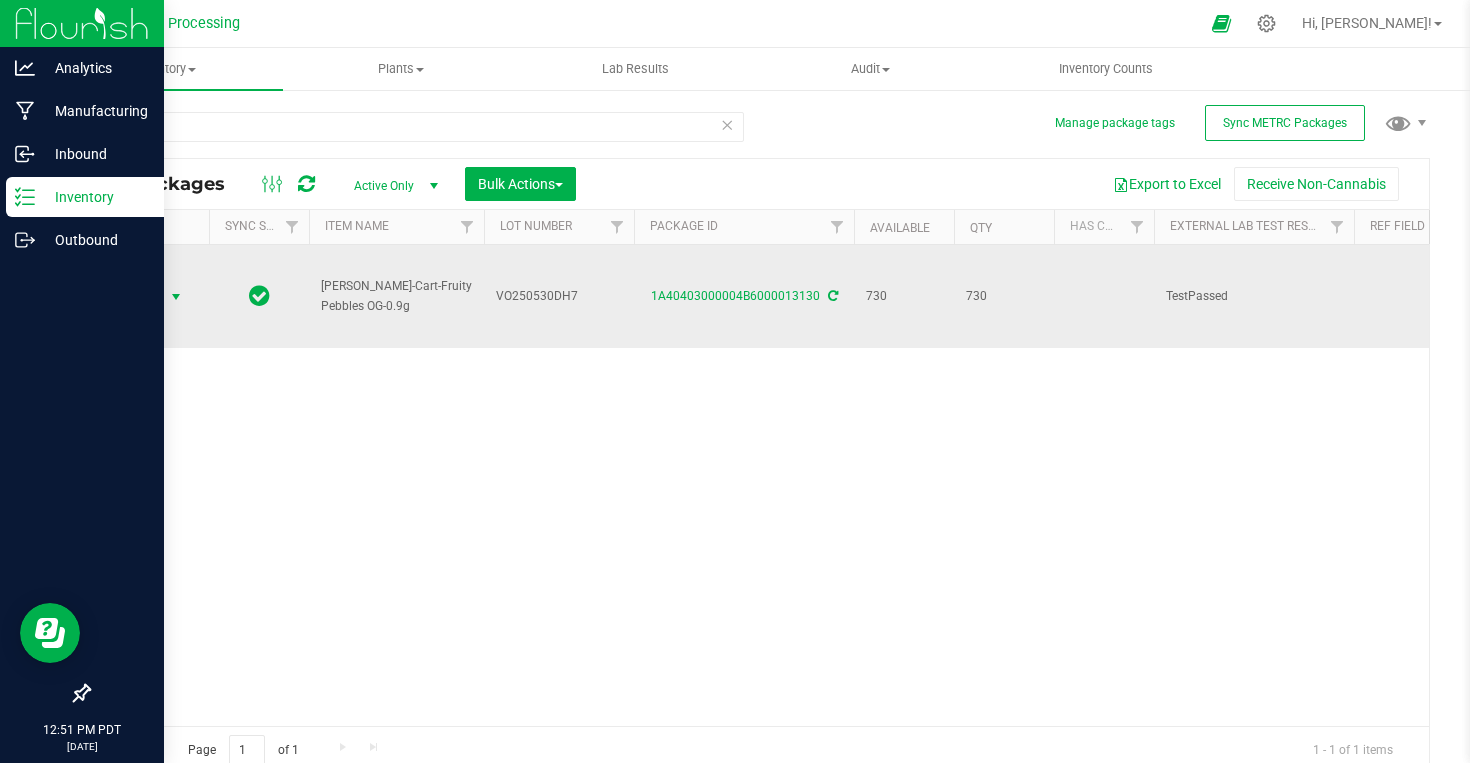click on "Action" at bounding box center [136, 297] 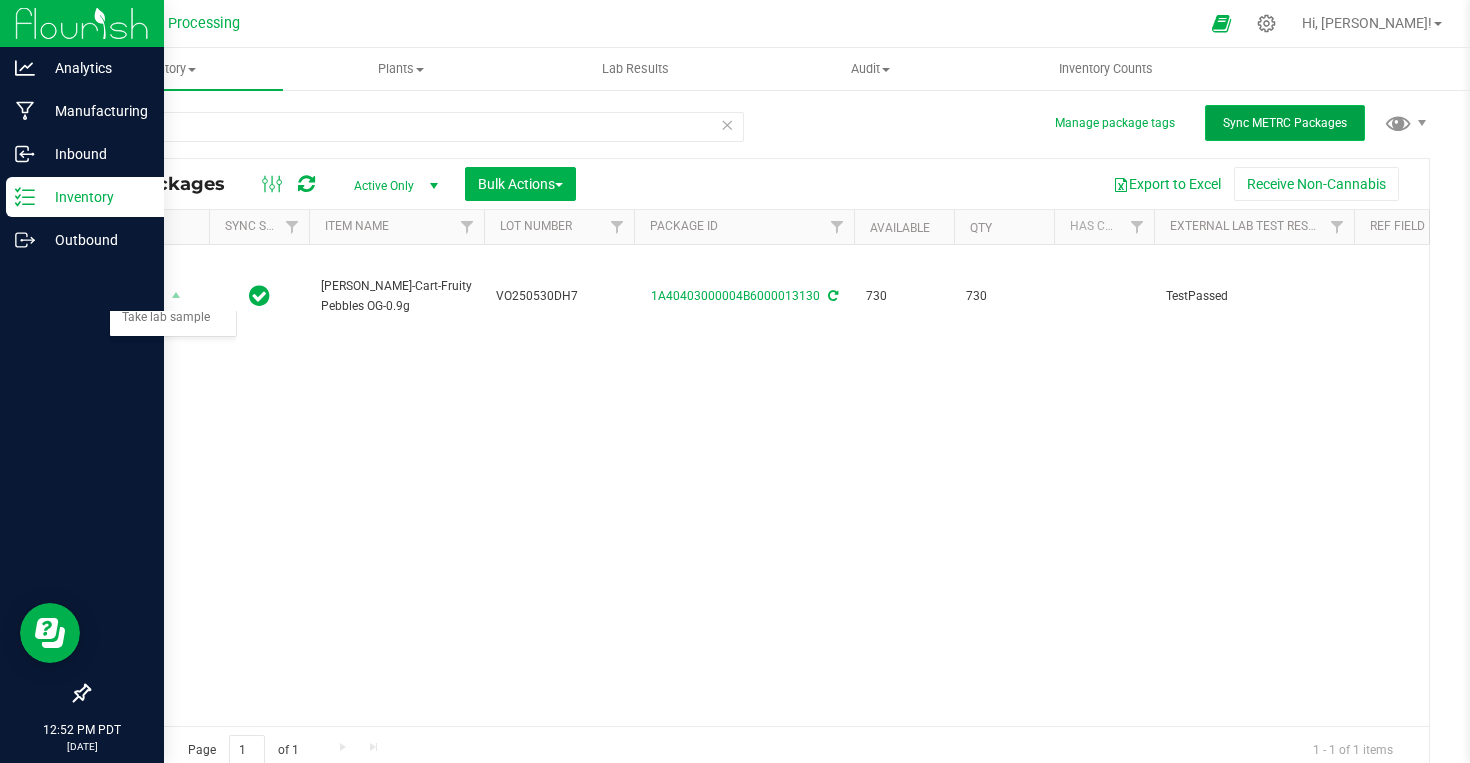 click on "Sync METRC Packages" at bounding box center [1285, 123] 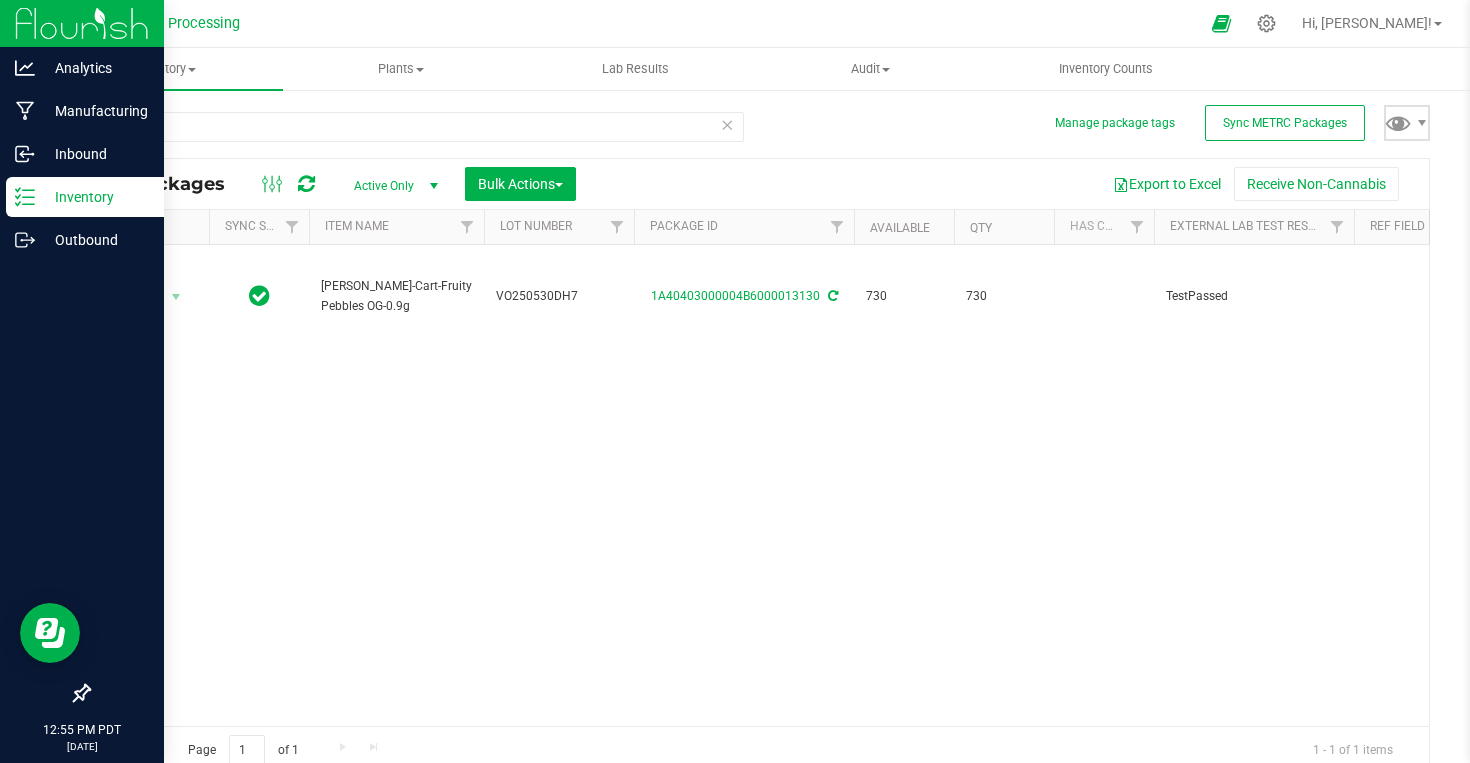 type 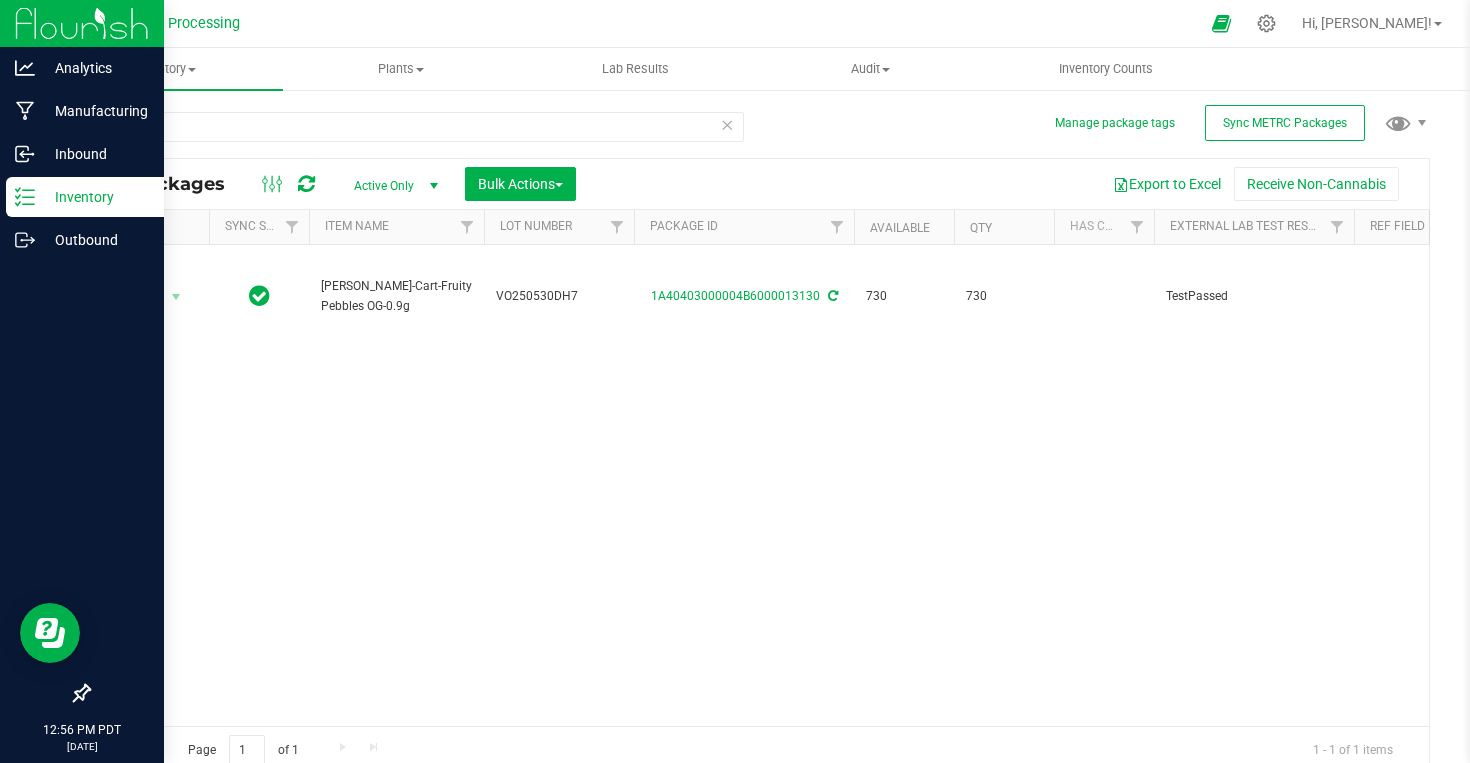 click at bounding box center (306, 184) 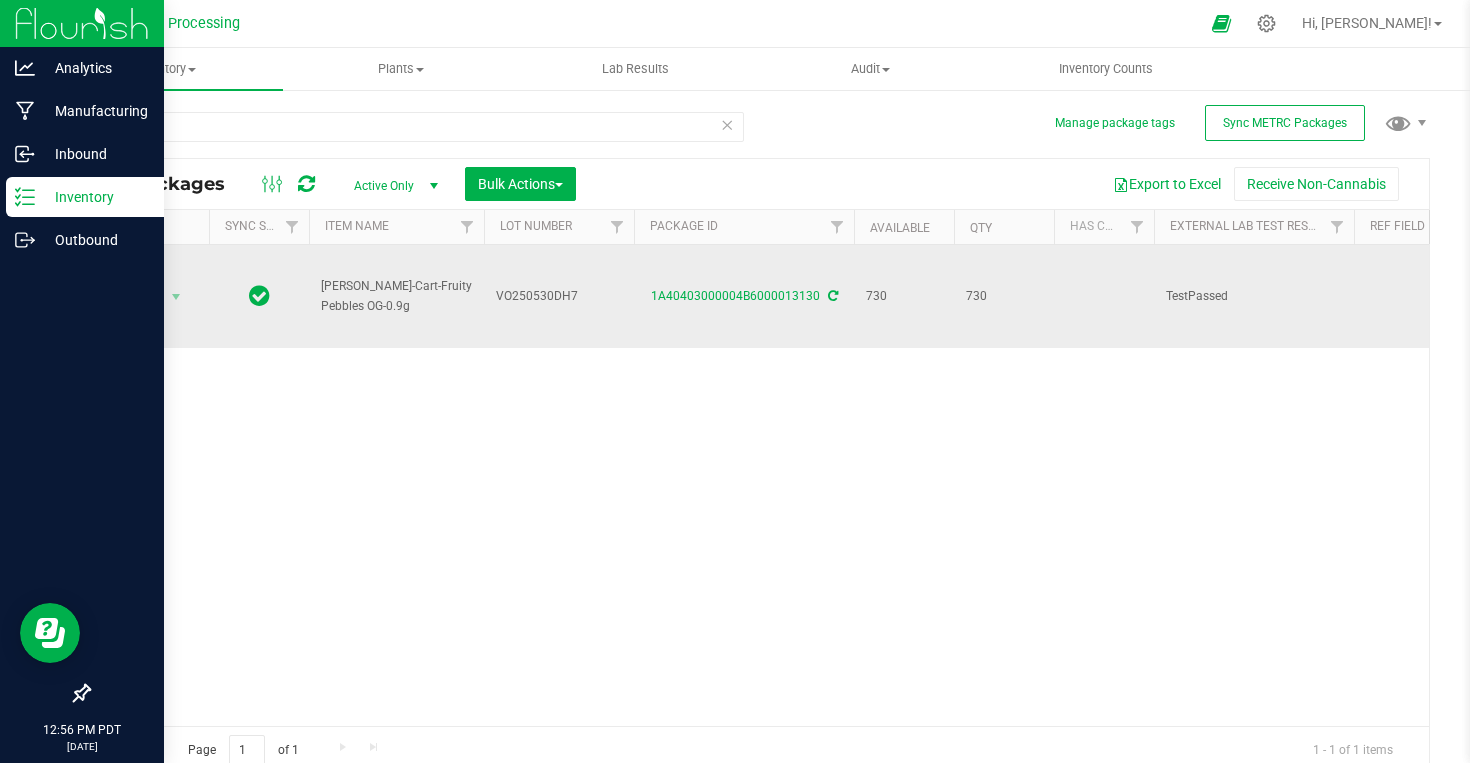scroll, scrollTop: 0, scrollLeft: 135, axis: horizontal 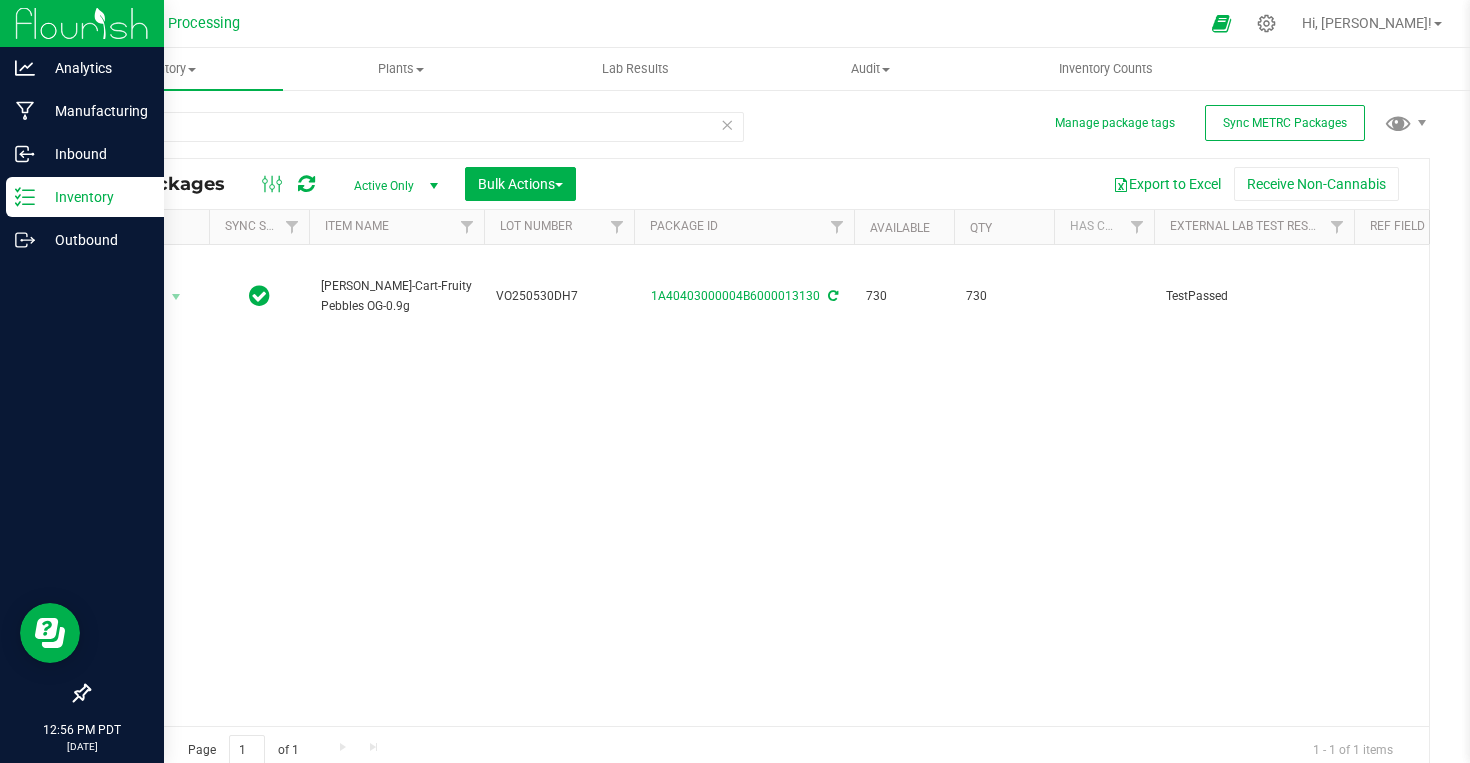 click at bounding box center [306, 184] 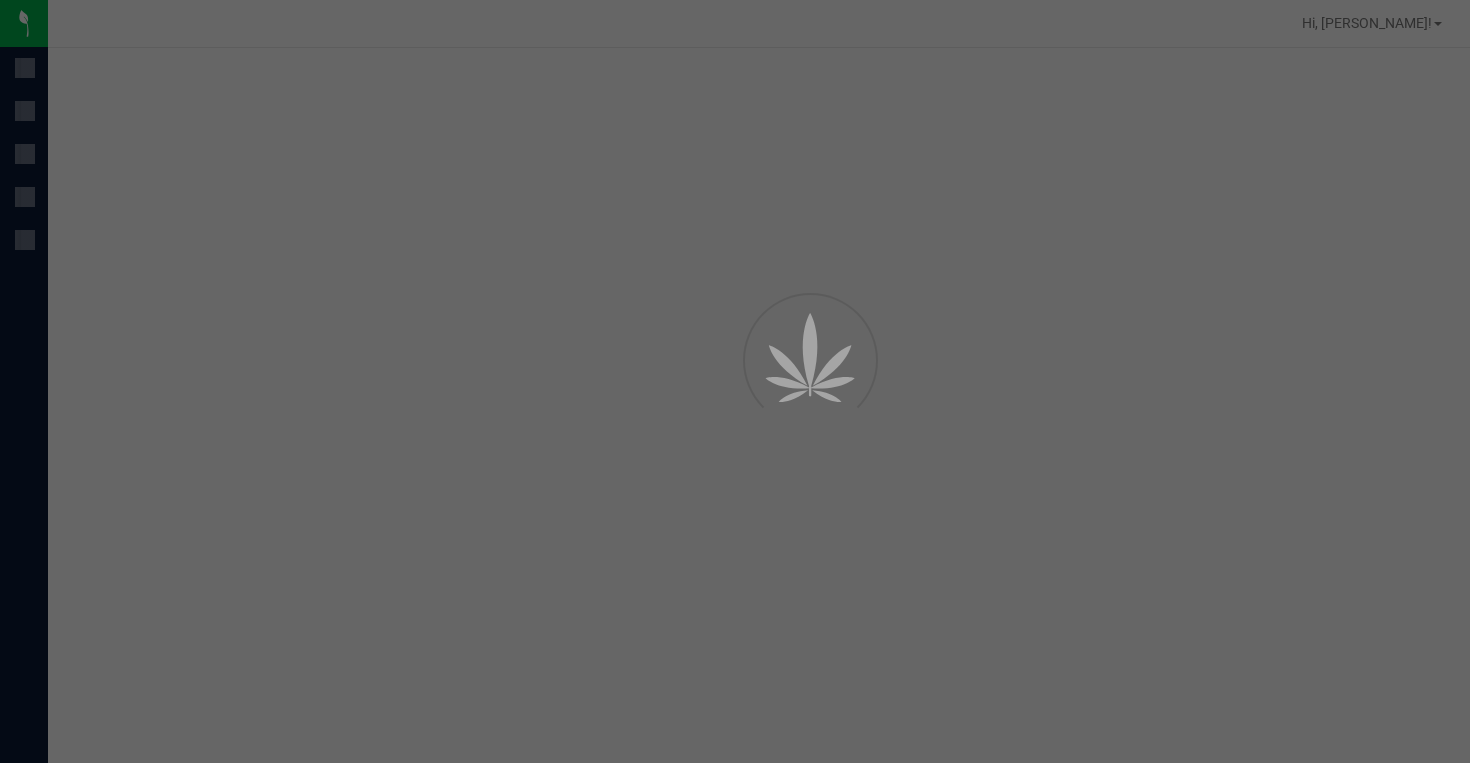 scroll, scrollTop: 0, scrollLeft: 0, axis: both 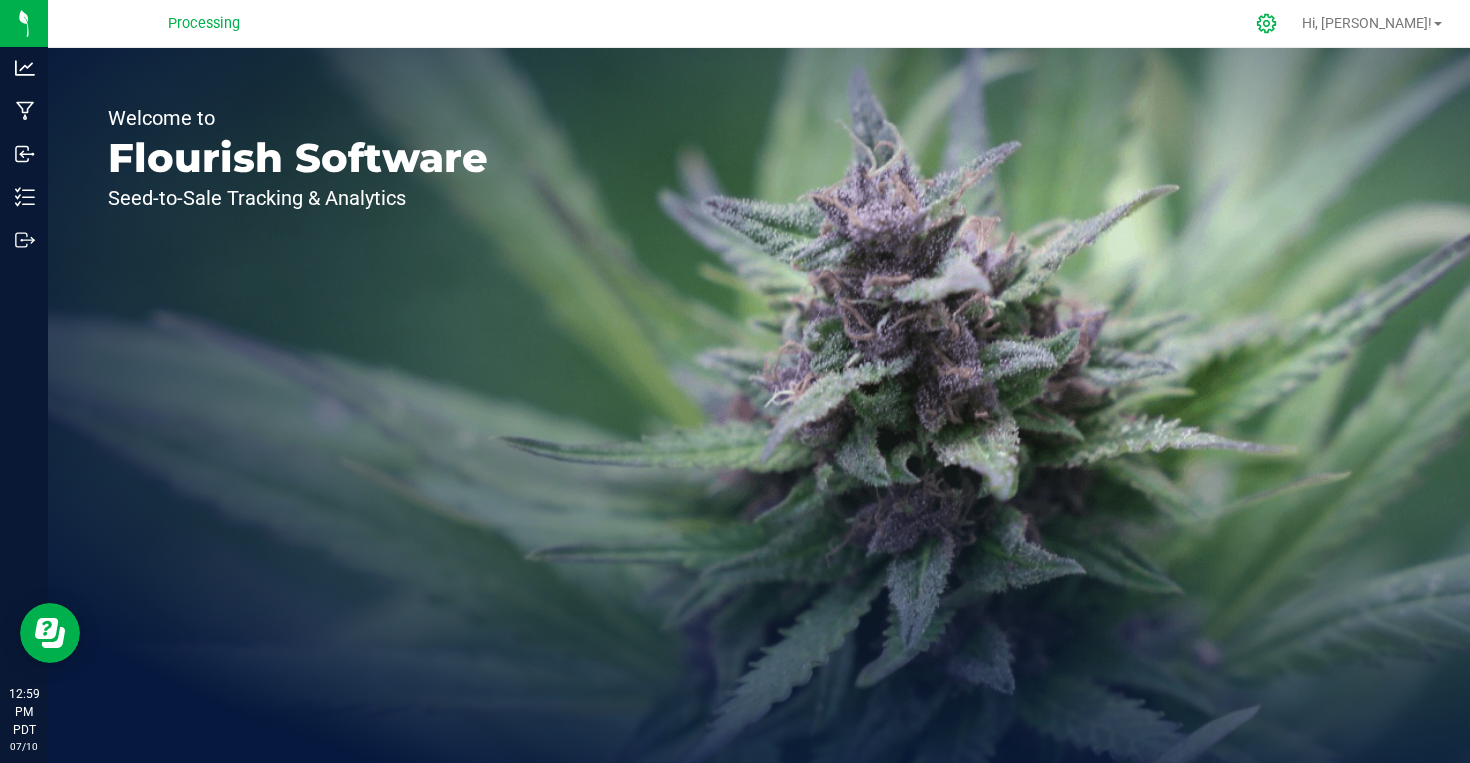 click 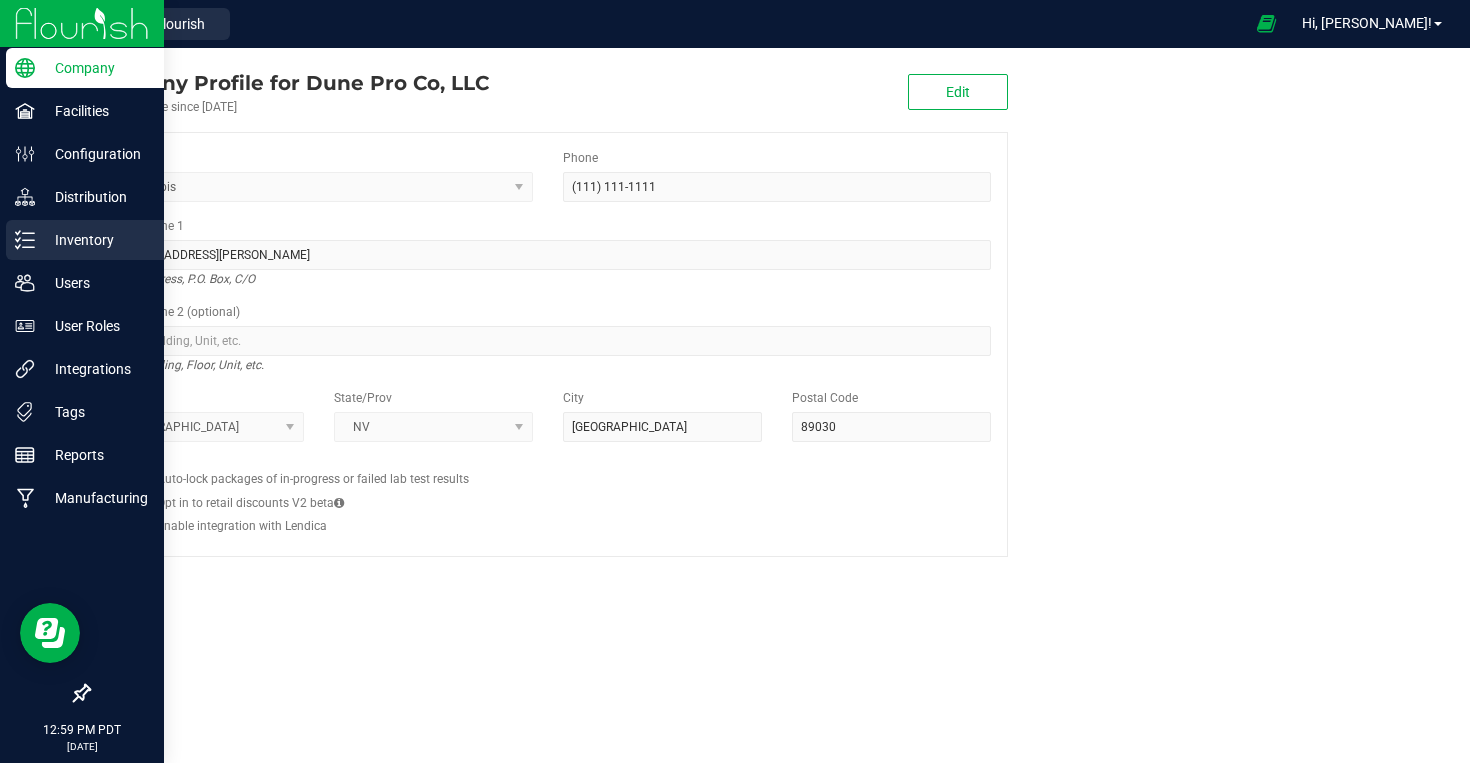 click on "Inventory" at bounding box center [95, 240] 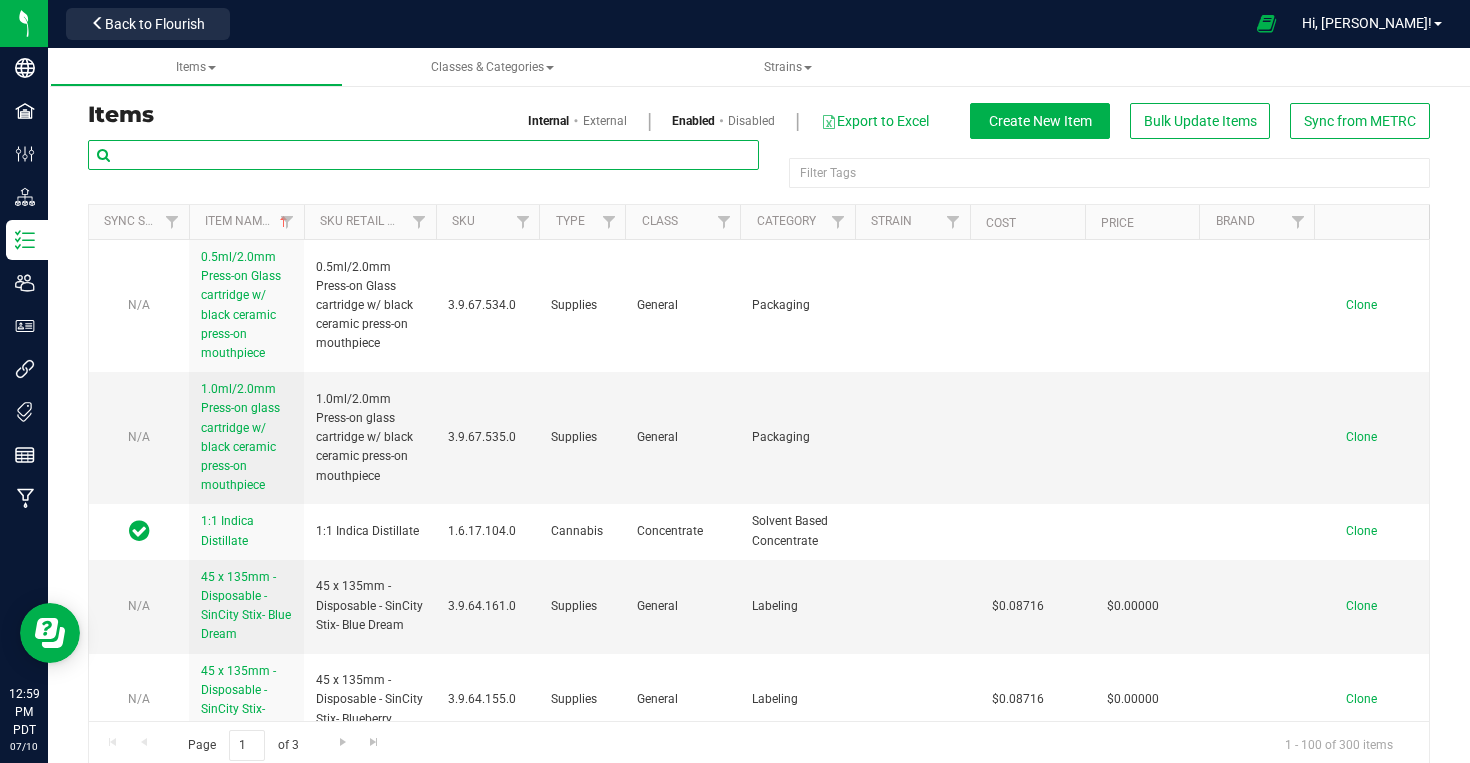 click at bounding box center (423, 155) 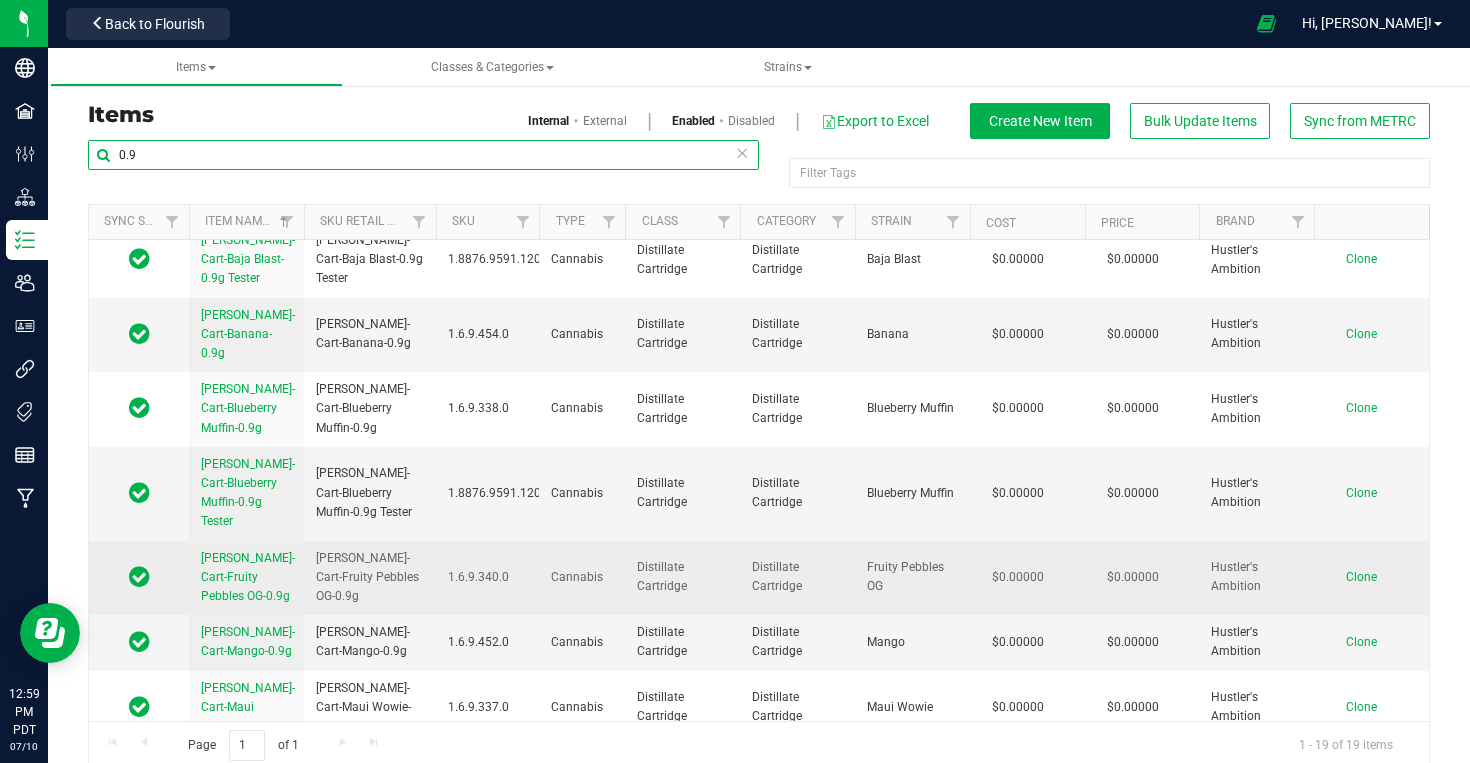 scroll, scrollTop: 175, scrollLeft: 0, axis: vertical 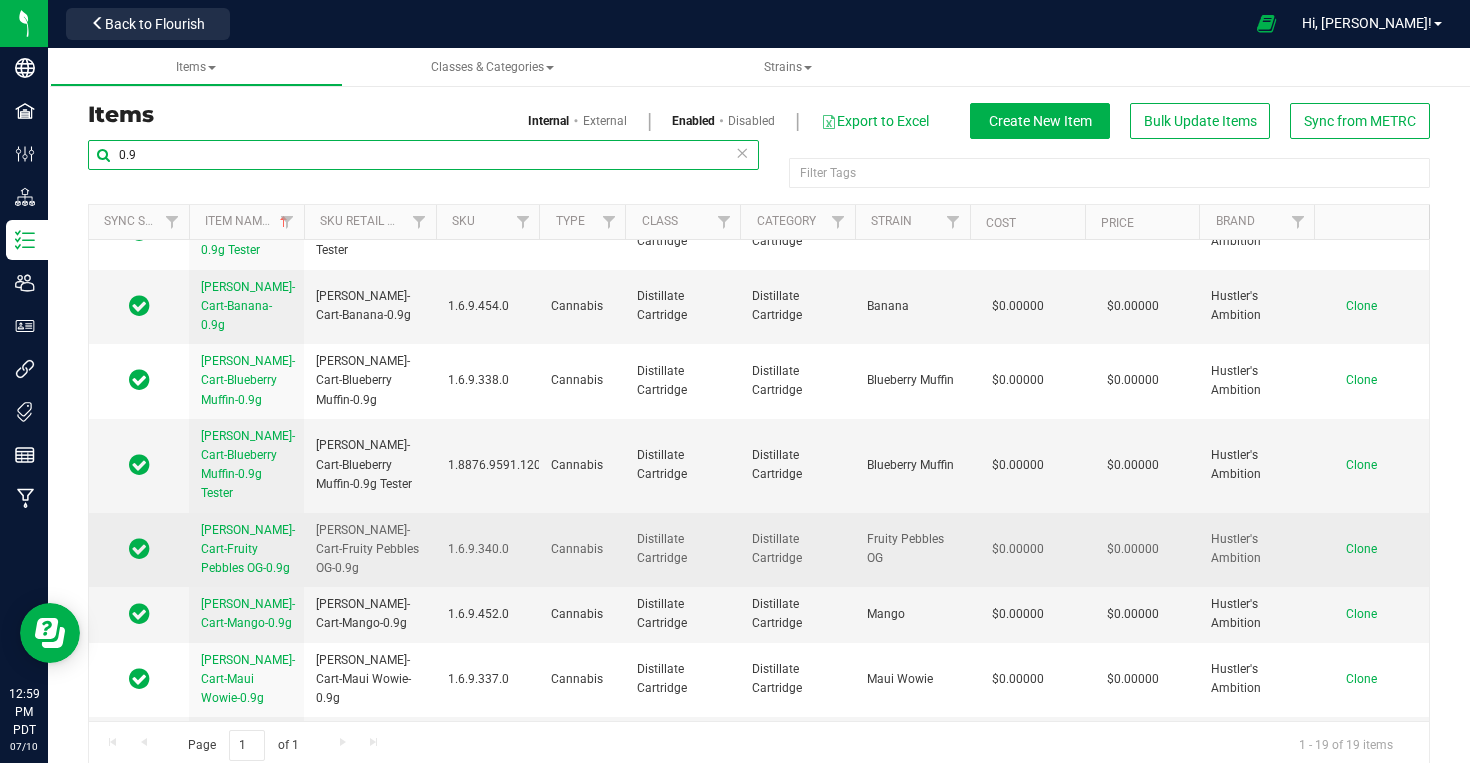 type on "0.9" 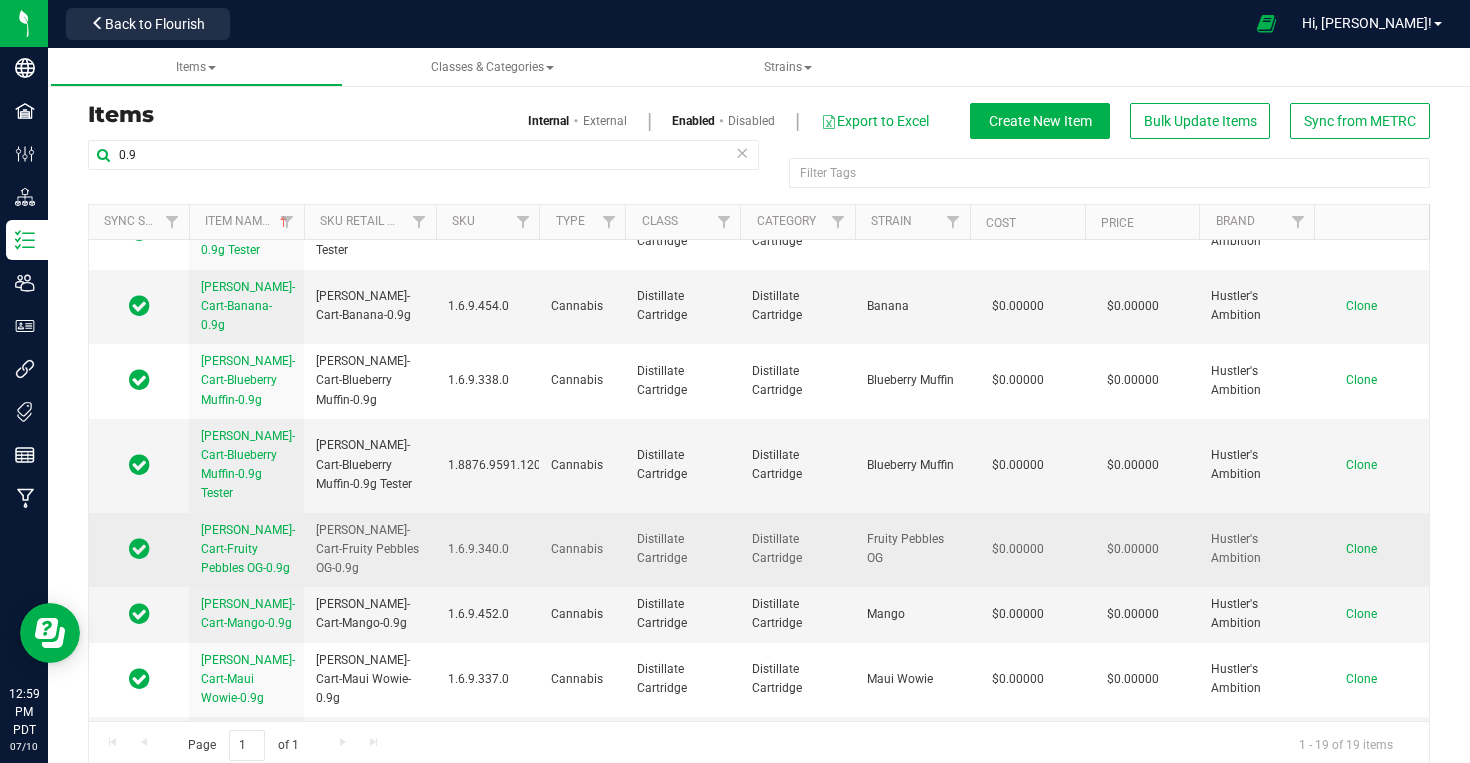 click at bounding box center [139, 548] 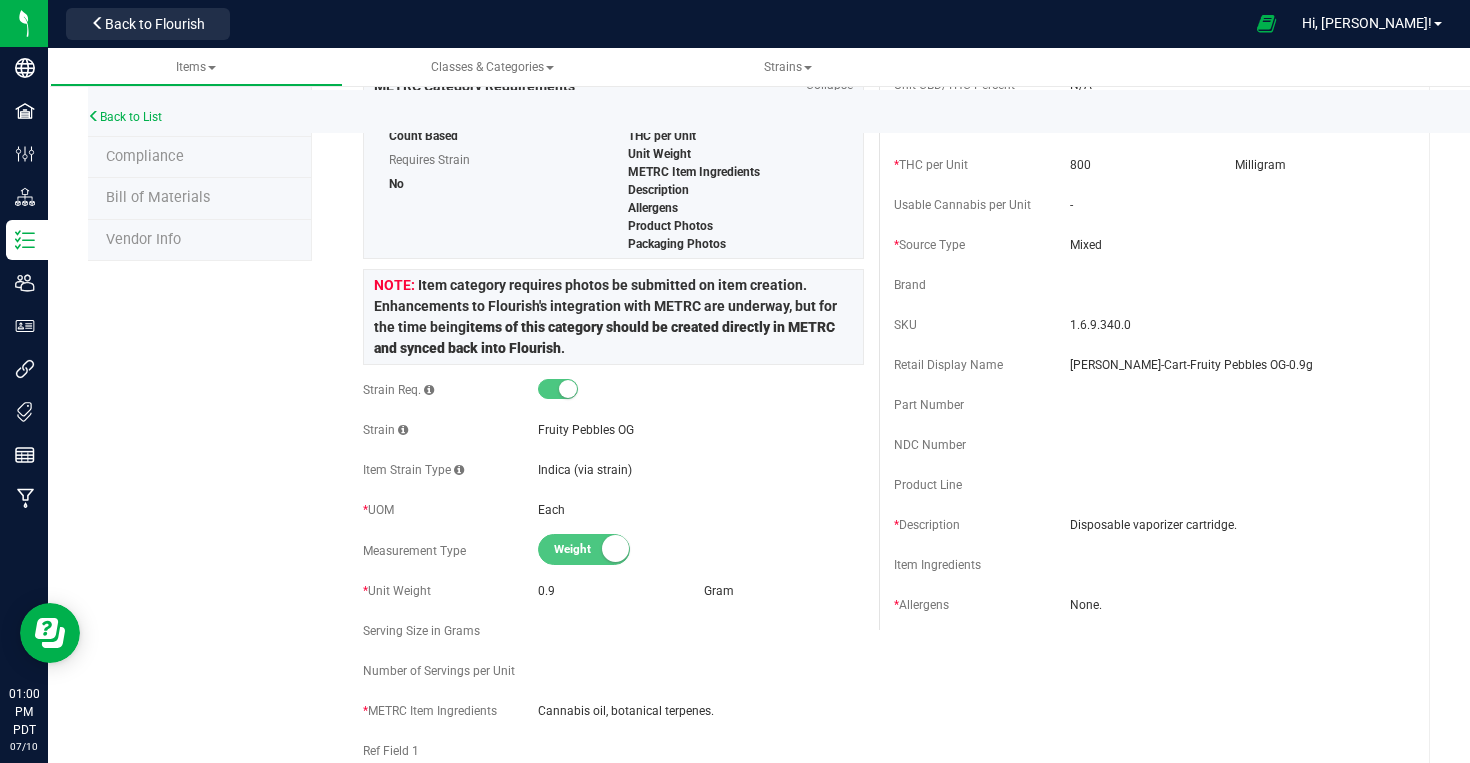 scroll, scrollTop: 0, scrollLeft: 0, axis: both 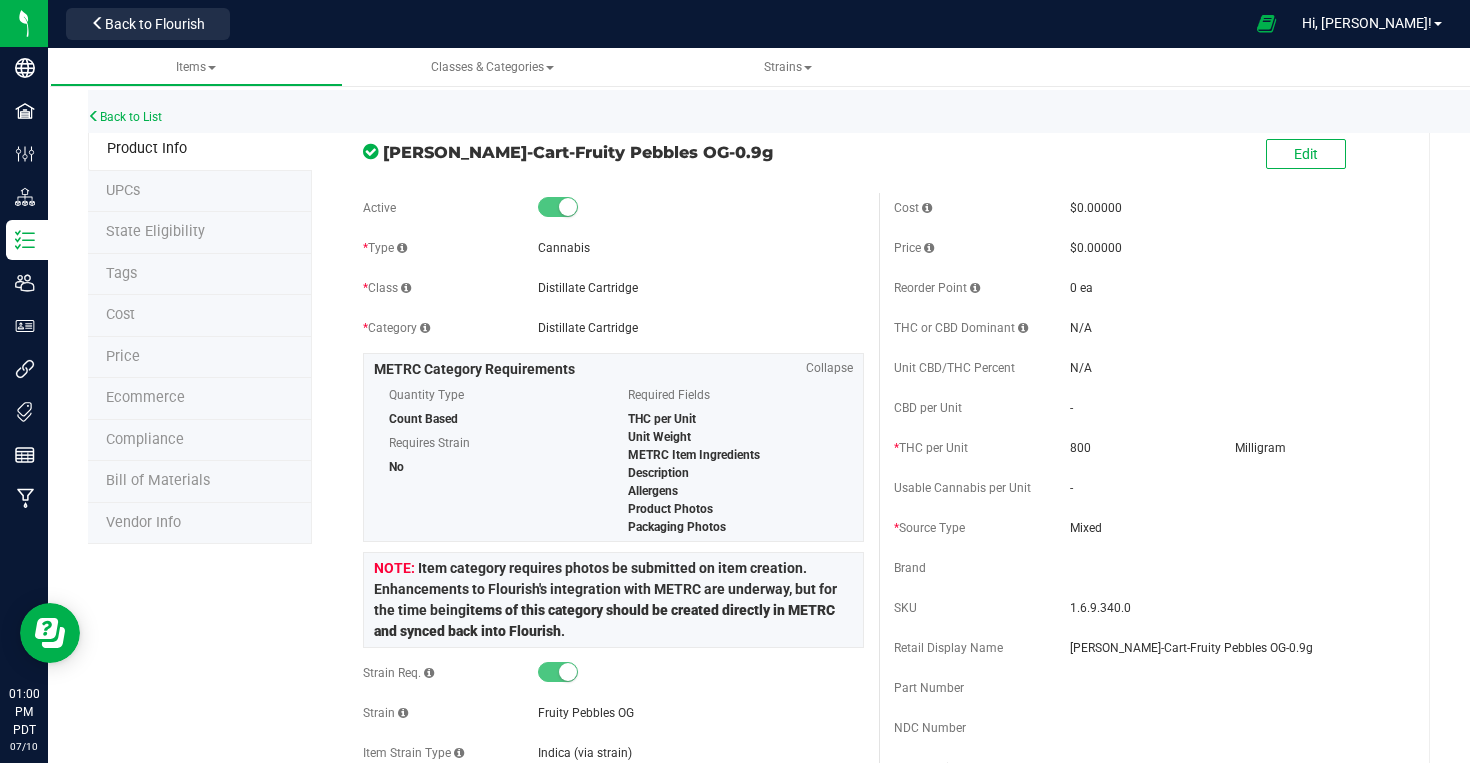 click on "State Eligibility" at bounding box center (200, 233) 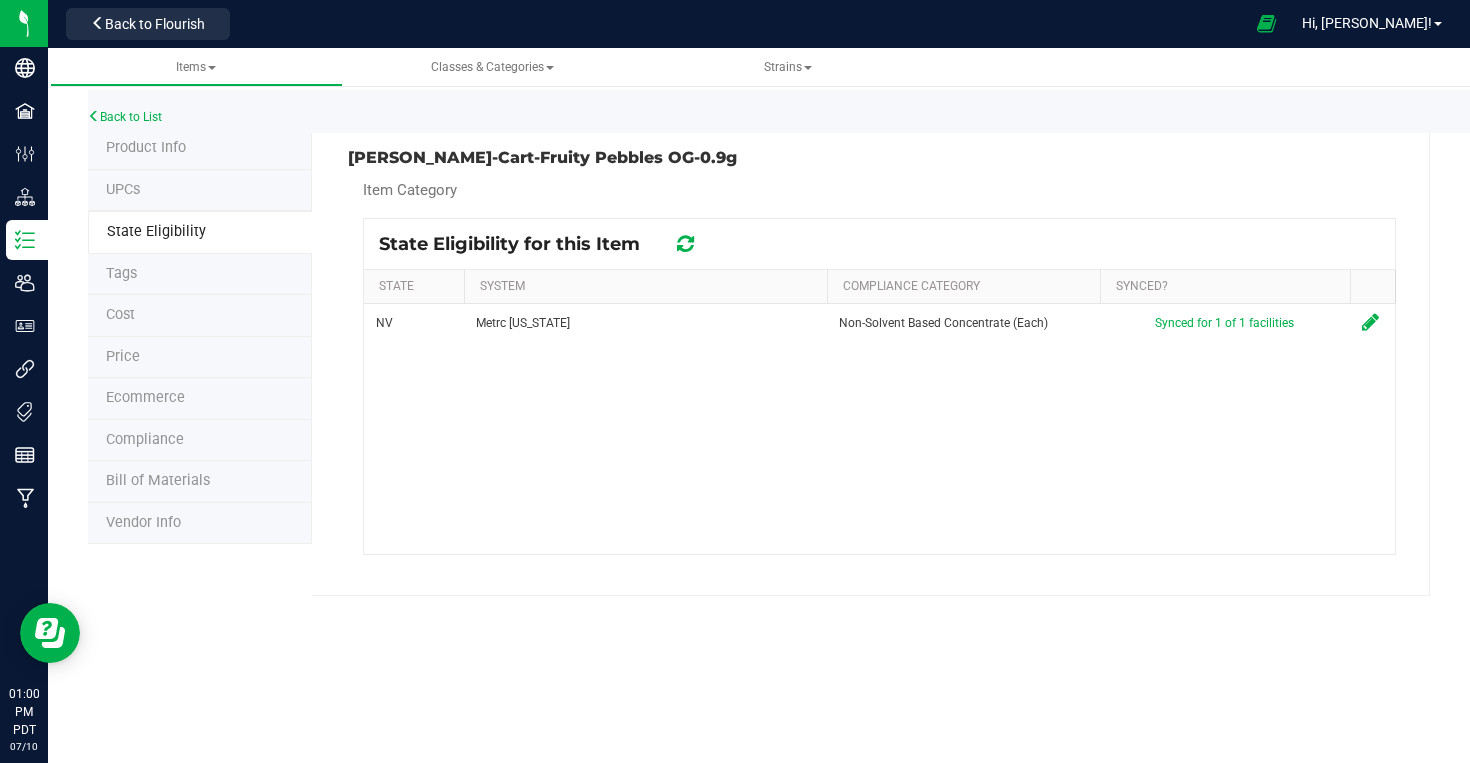 click at bounding box center [685, 244] 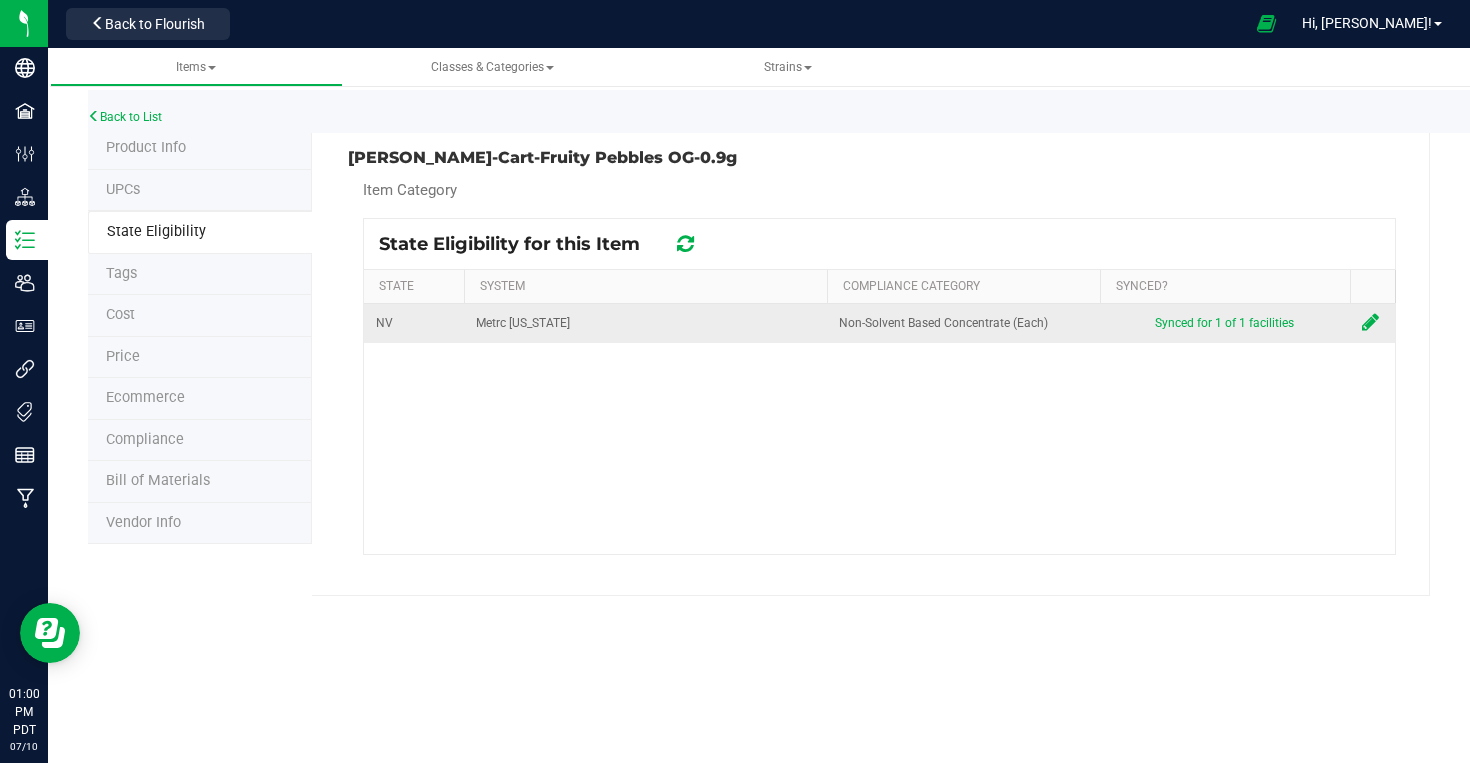 click on "Synced for 1 of 1 facilities" at bounding box center [1224, 323] 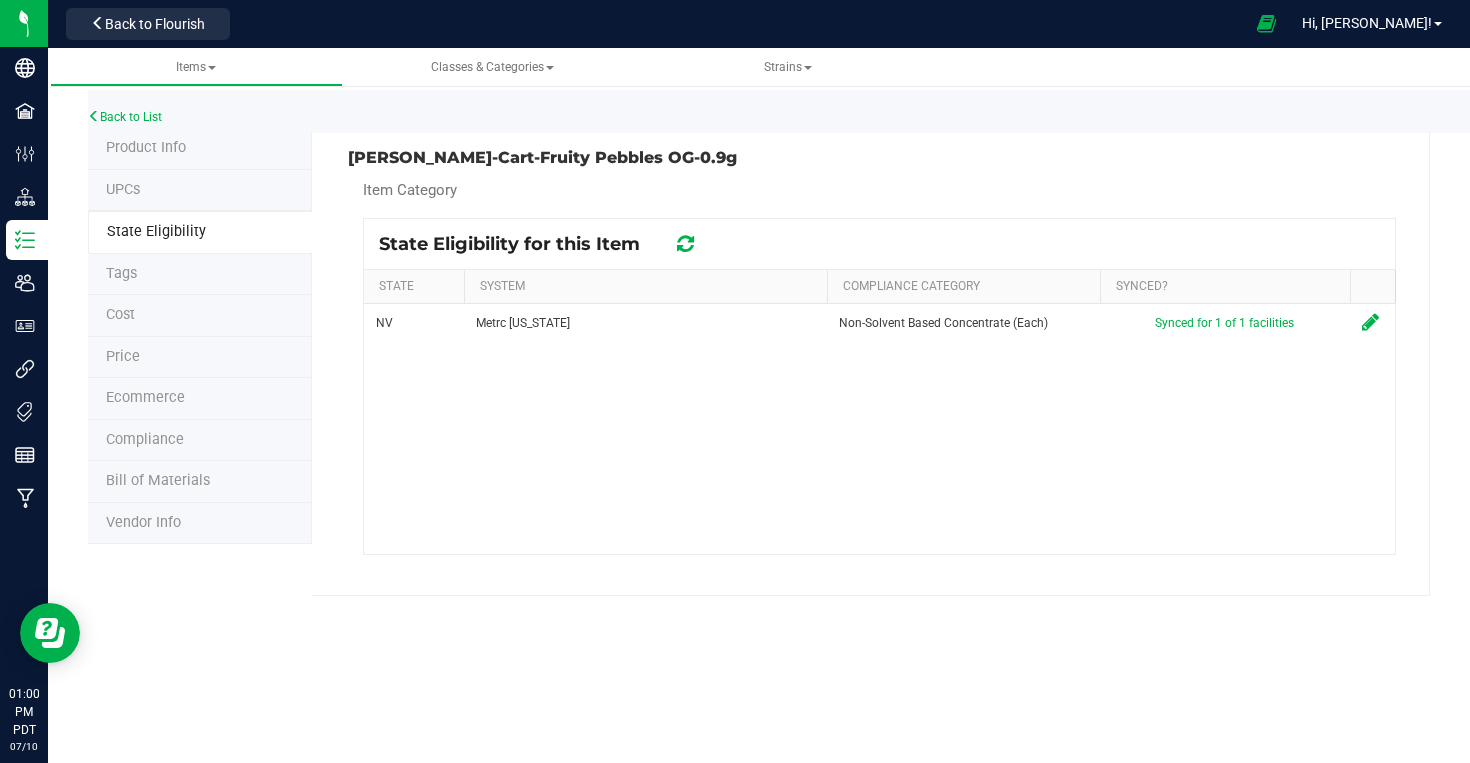 click on "Product Info" at bounding box center [200, 149] 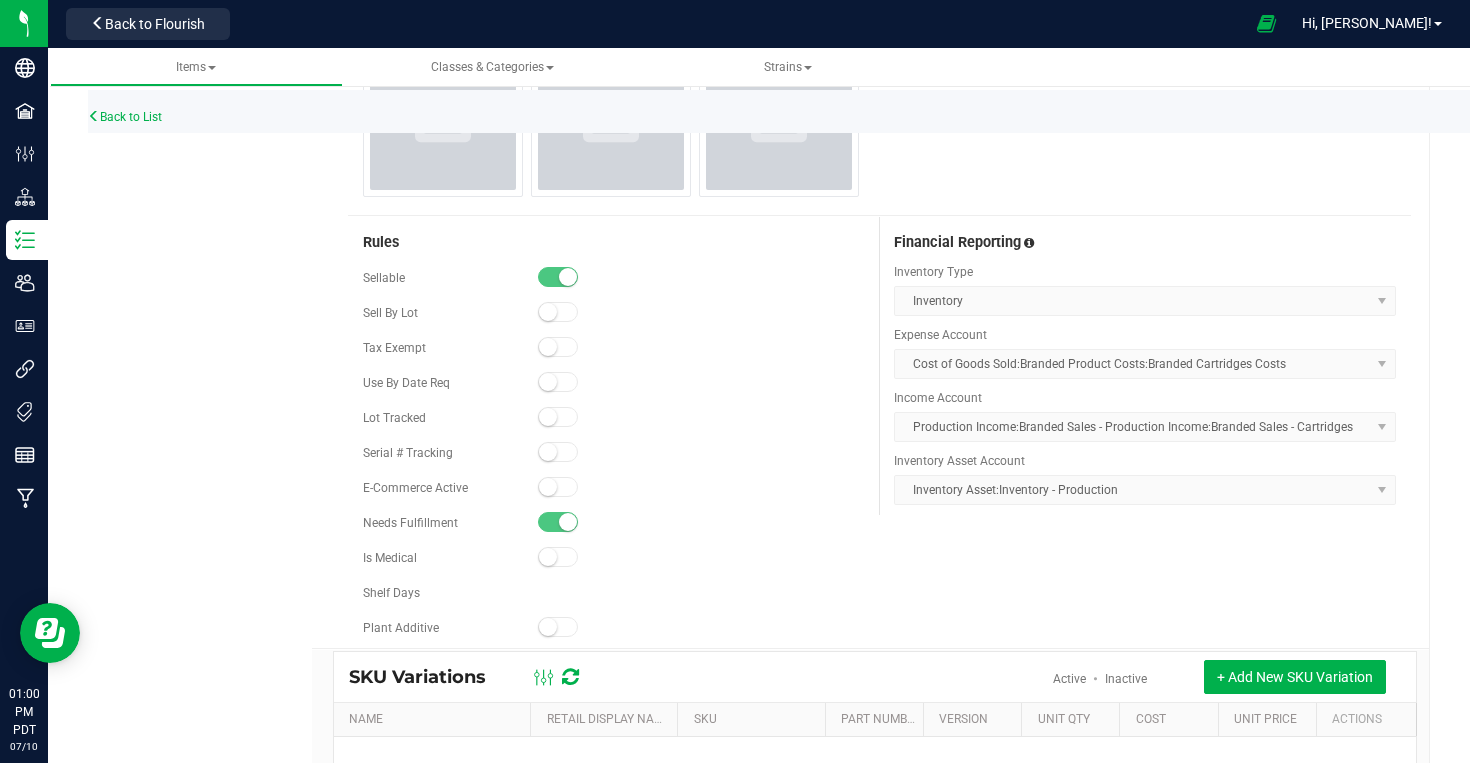scroll, scrollTop: 1485, scrollLeft: 0, axis: vertical 